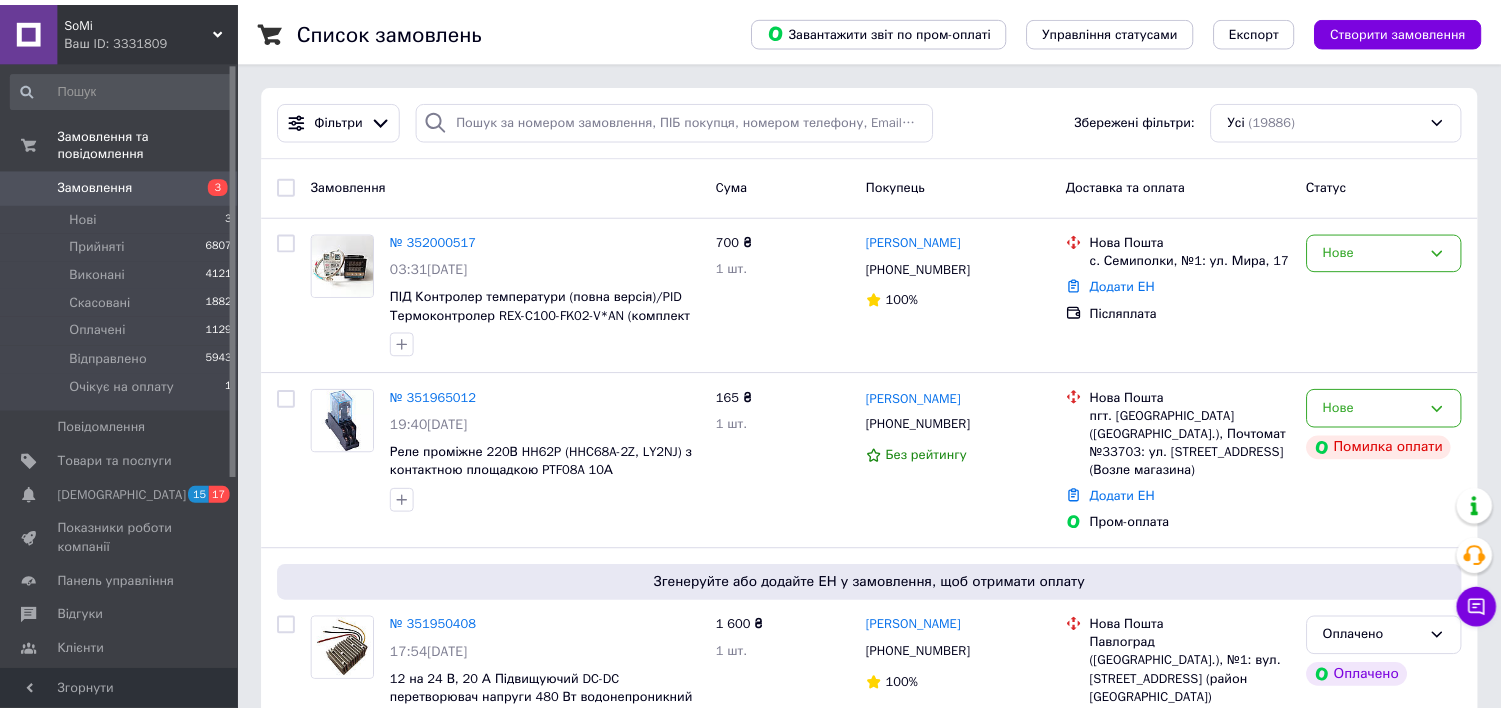 scroll, scrollTop: 0, scrollLeft: 0, axis: both 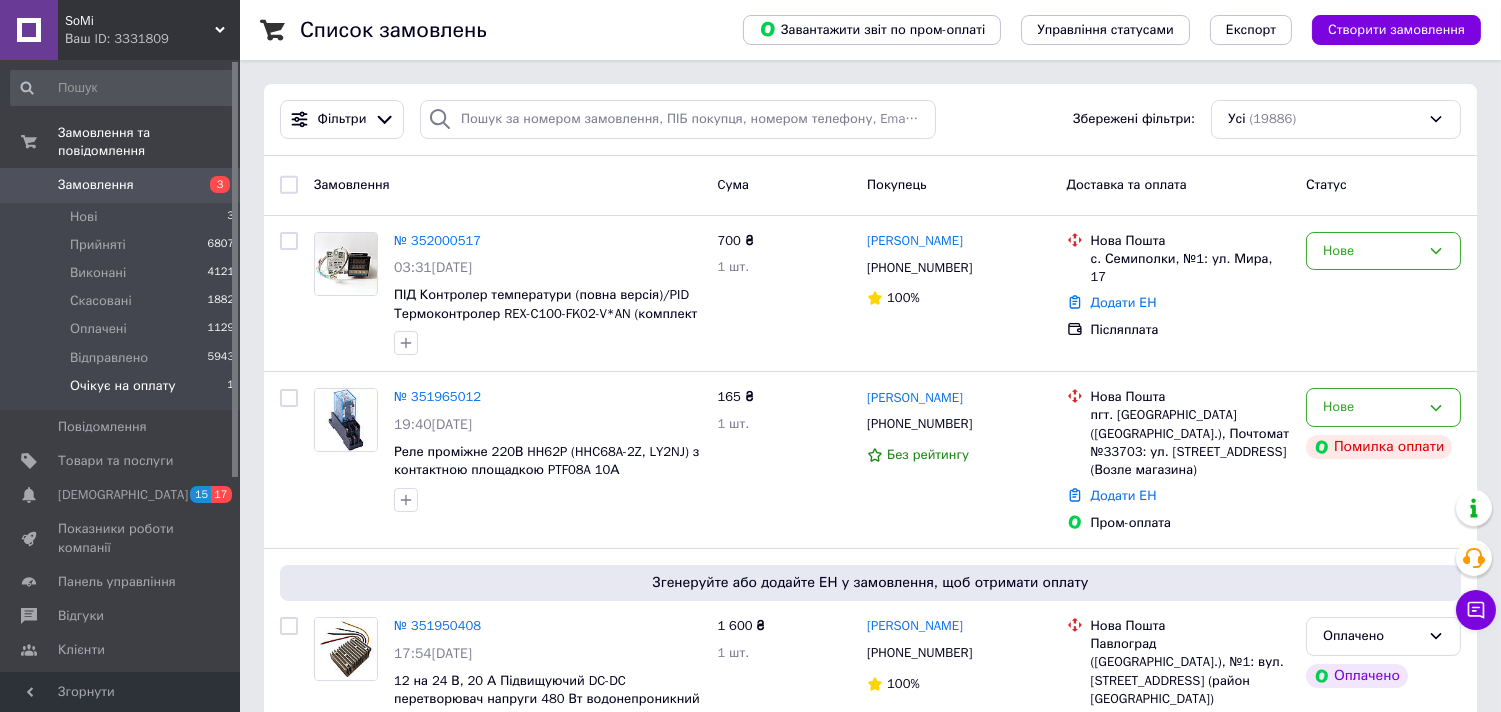 click on "Очікує на оплату" at bounding box center (123, 386) 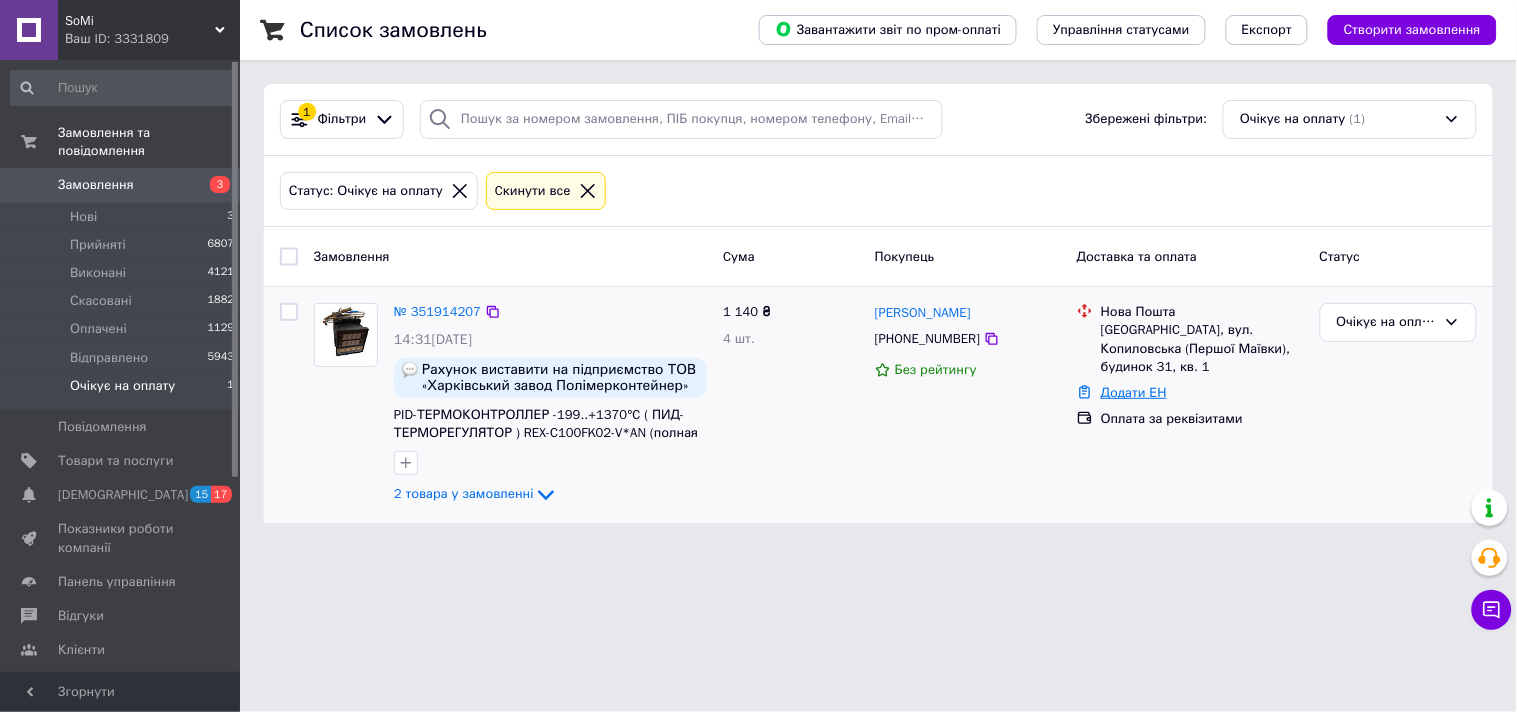 click on "Додати ЕН" at bounding box center (1134, 392) 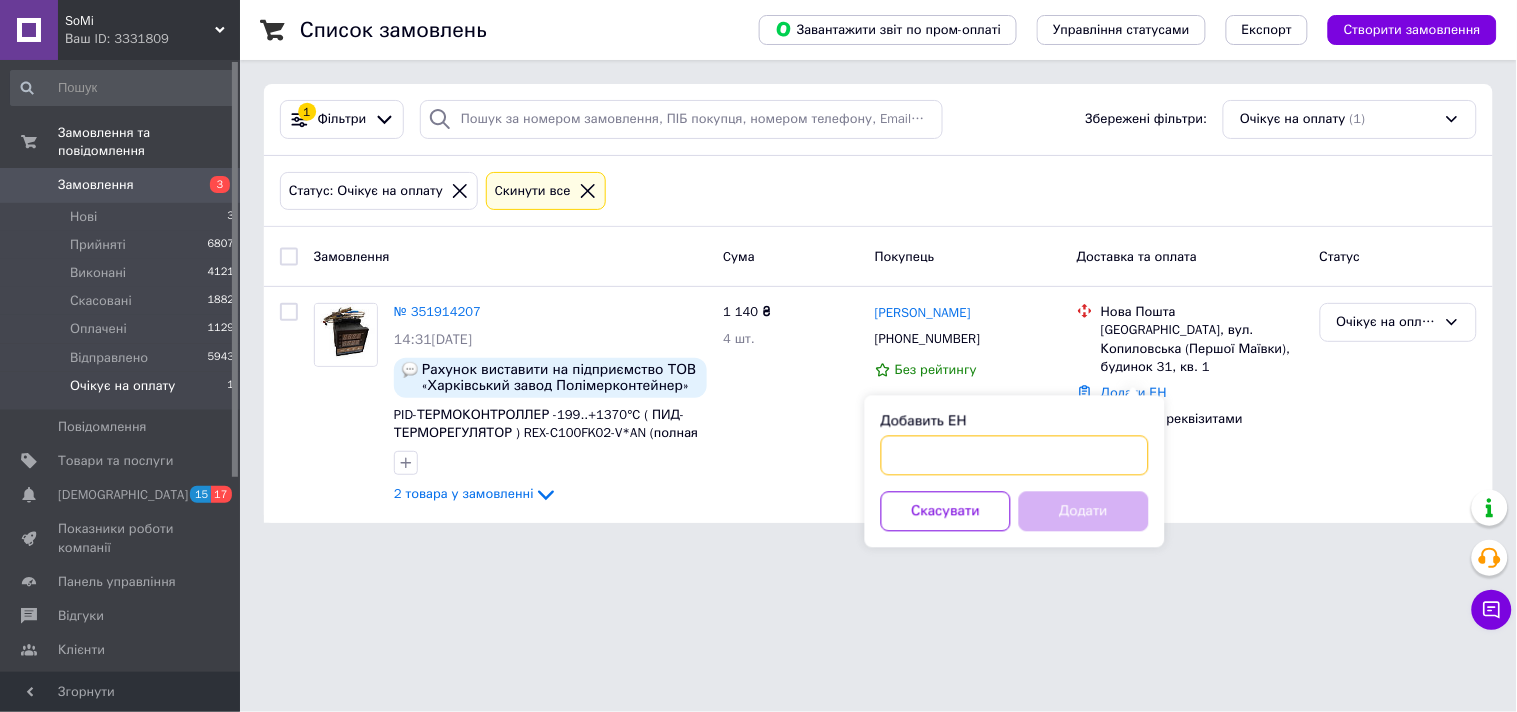 click on "Добавить ЕН" at bounding box center [1015, 456] 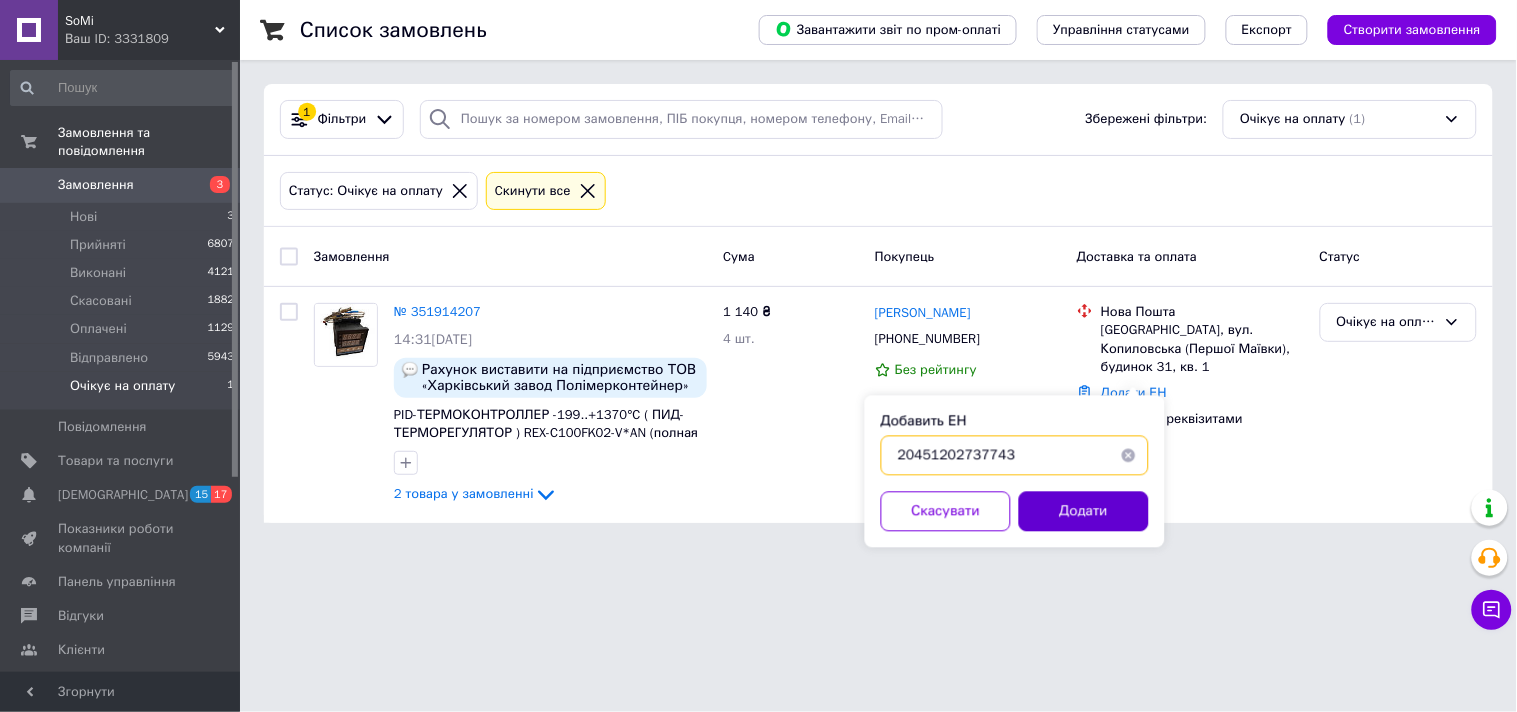 type on "20451202737743" 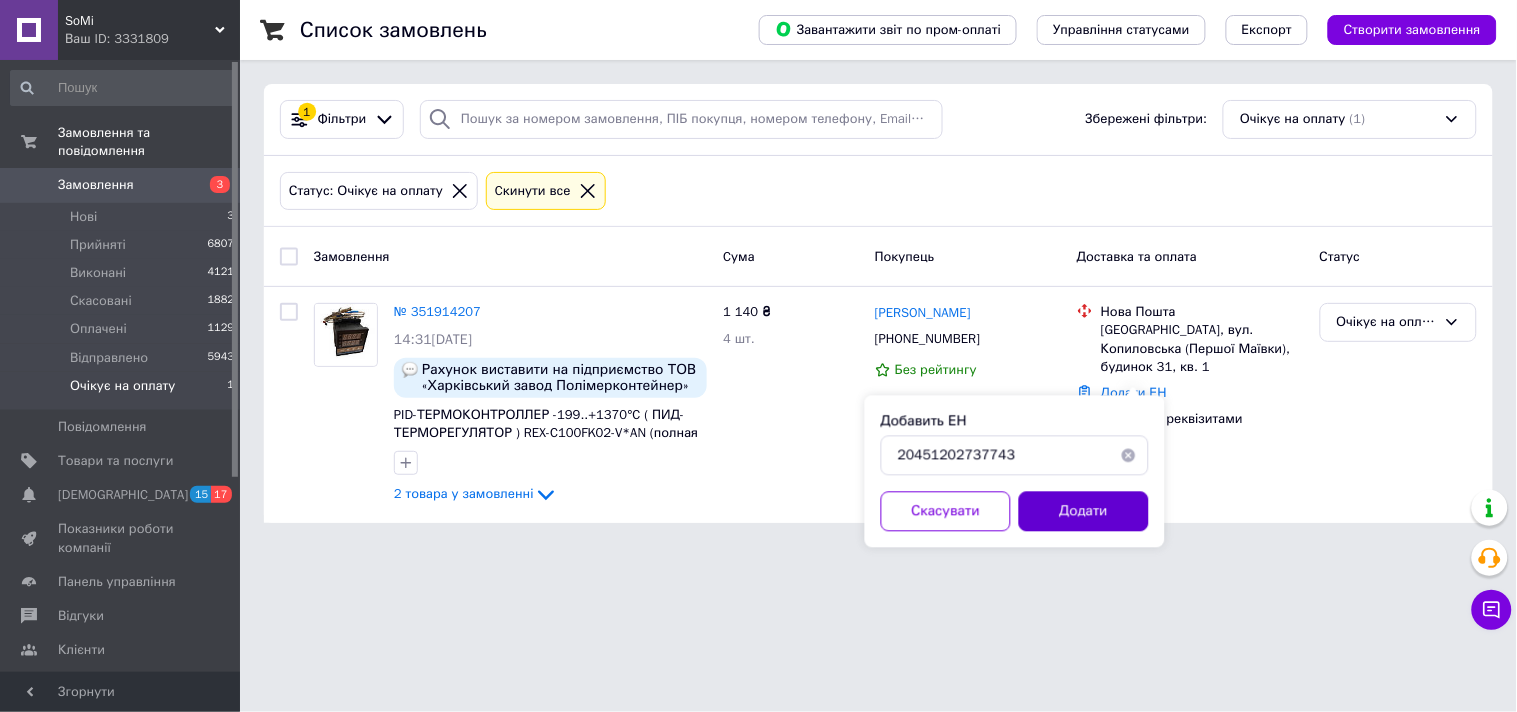 click on "Додати" at bounding box center (1084, 512) 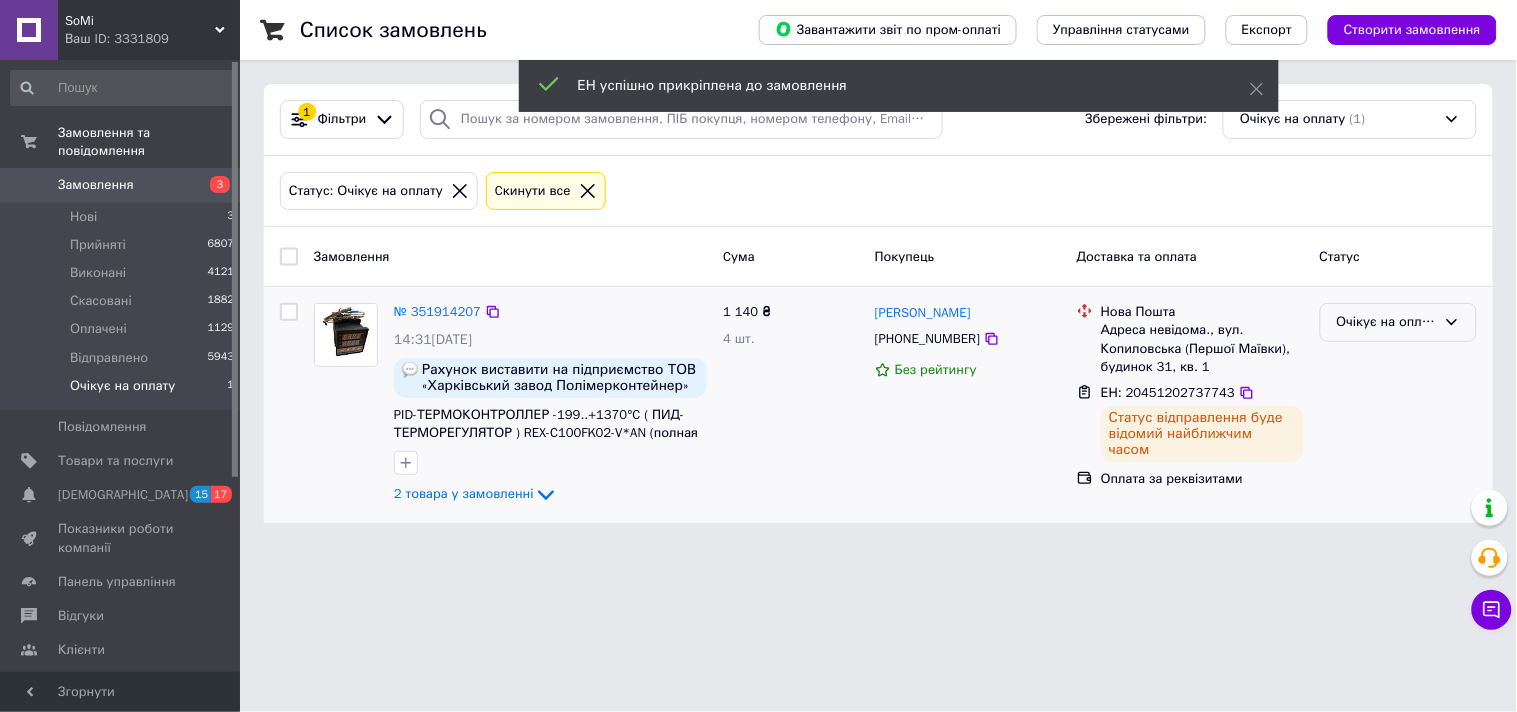 click on "Очікує на оплату" at bounding box center (1386, 322) 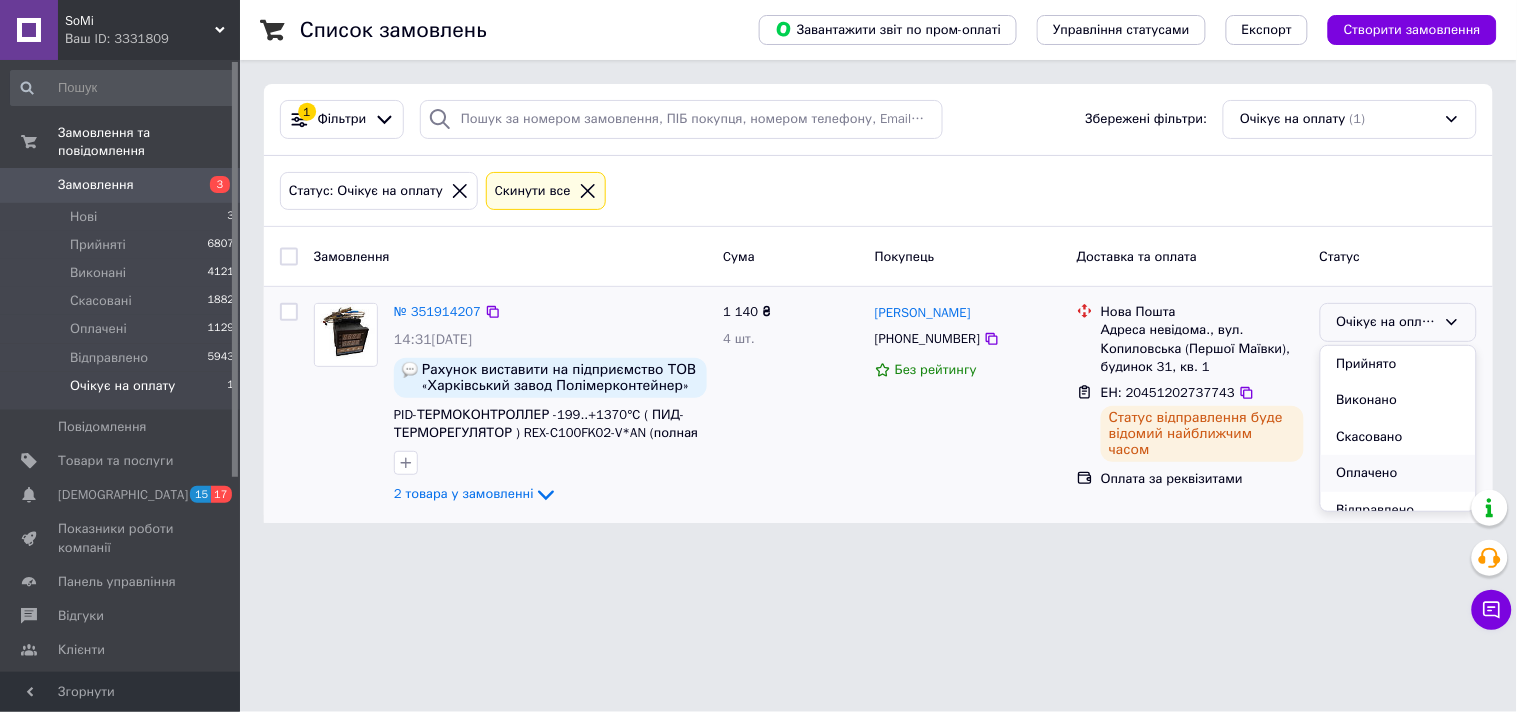 click on "Оплачено" at bounding box center (1398, 473) 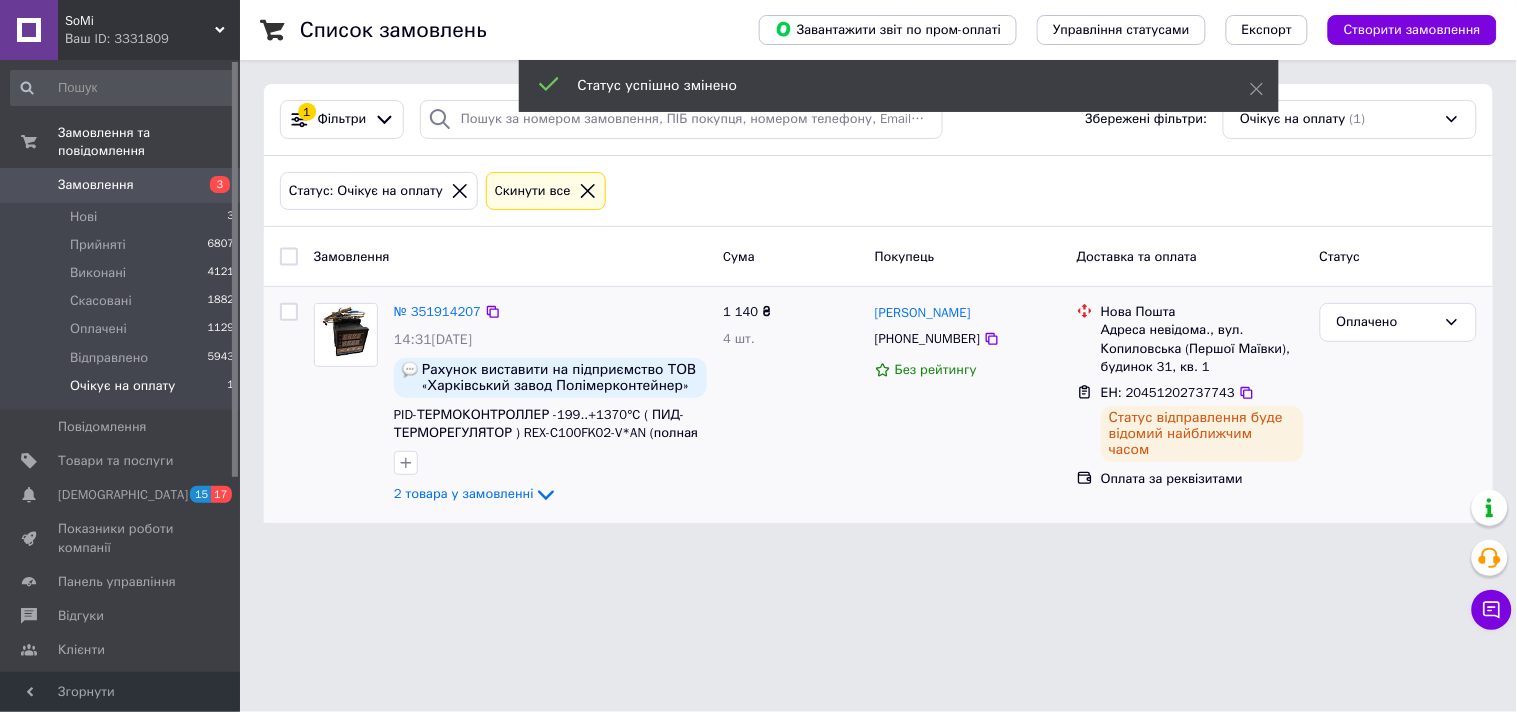 click on "Замовлення" at bounding box center [121, 185] 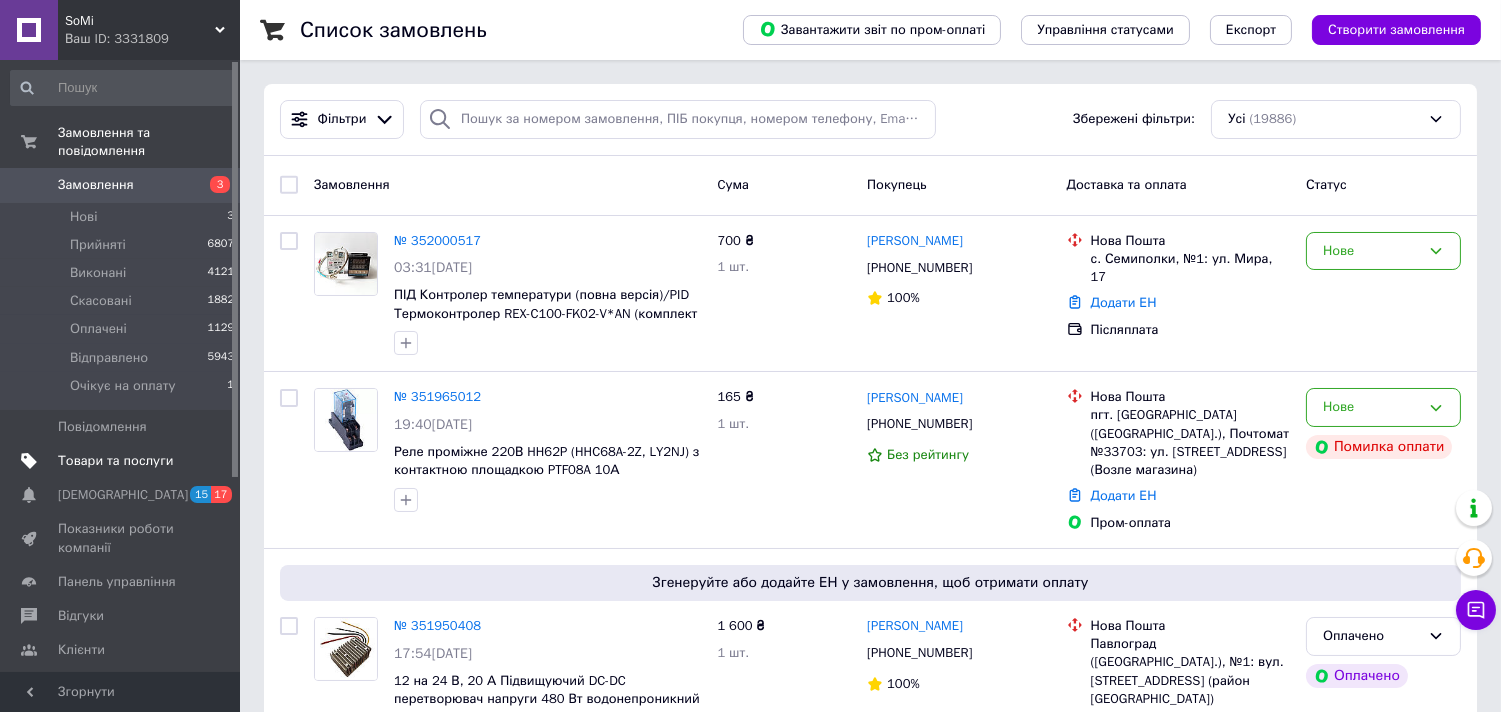 click on "Товари та послуги" at bounding box center (115, 461) 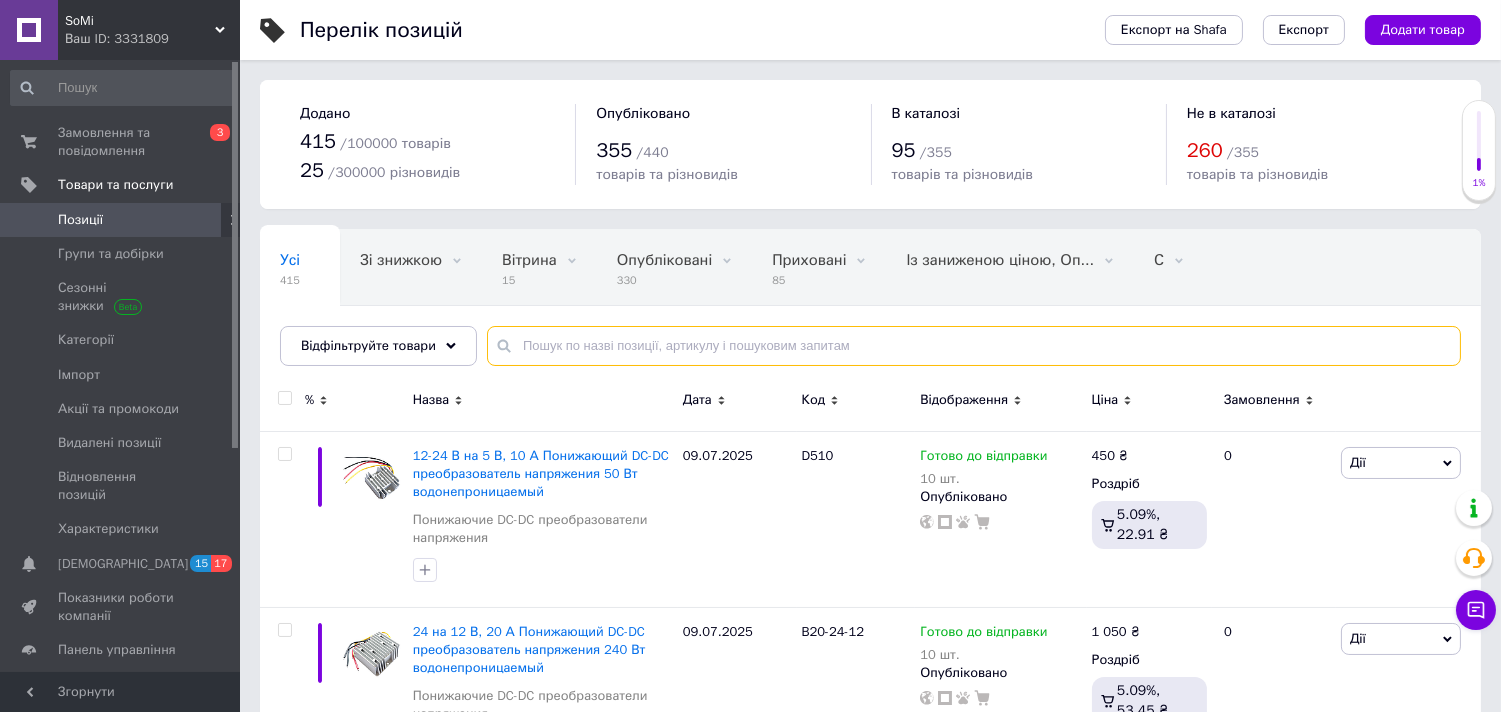 click at bounding box center (974, 346) 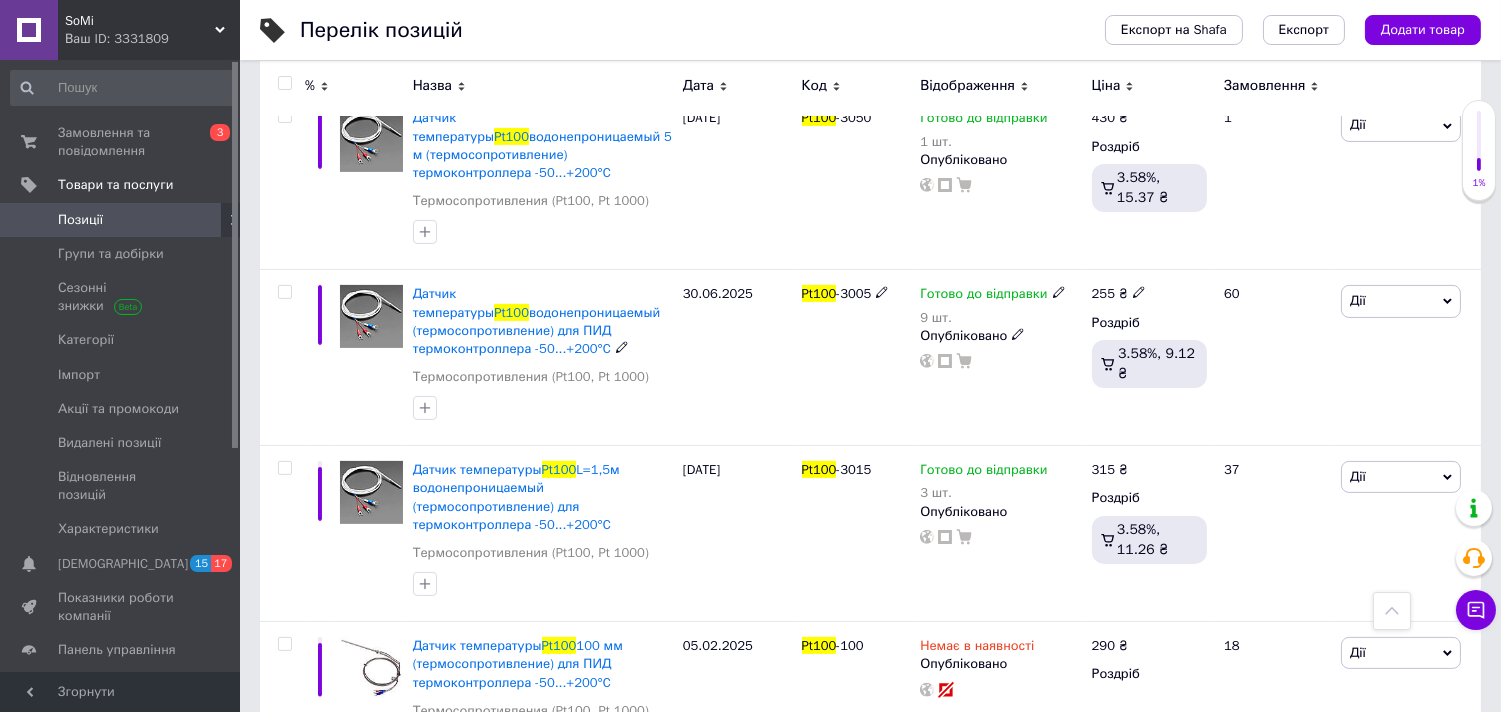 scroll, scrollTop: 1010, scrollLeft: 0, axis: vertical 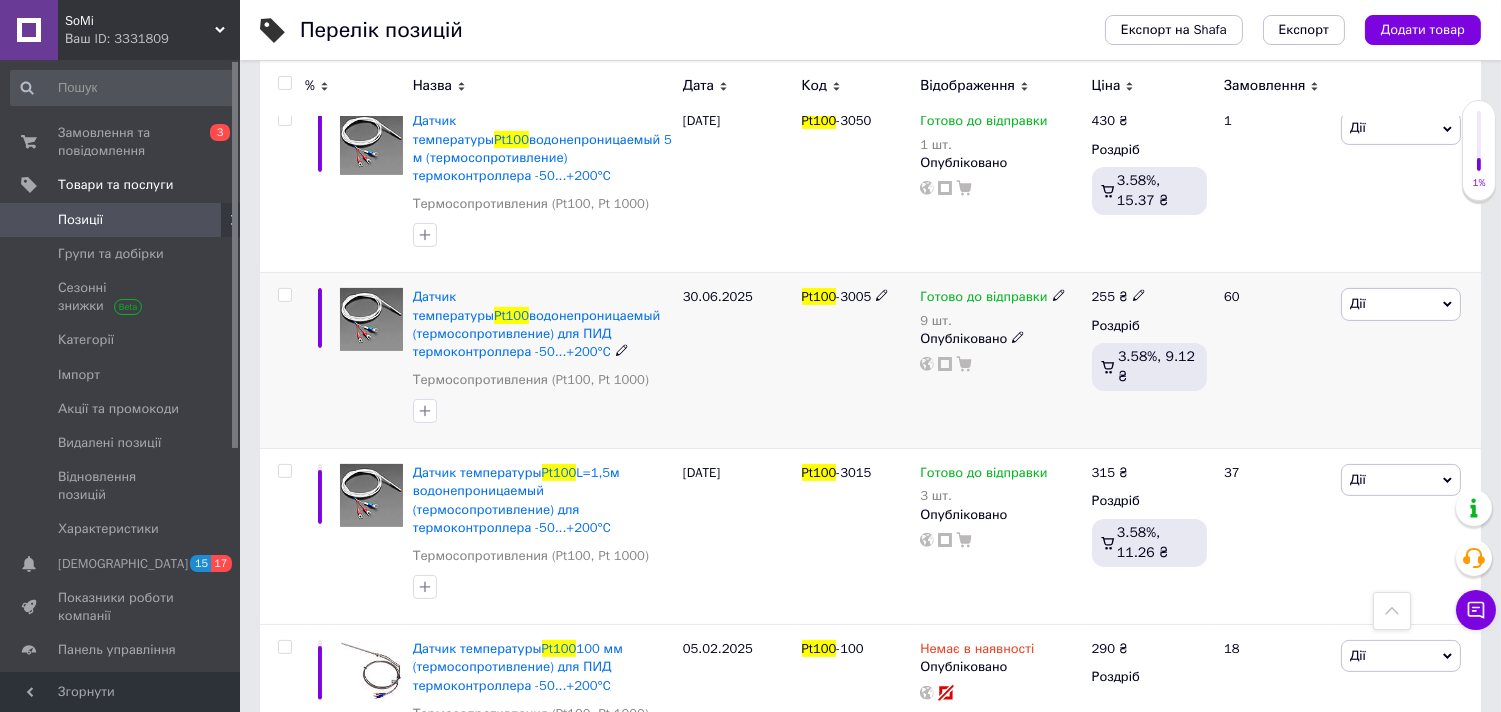 type on "pt100" 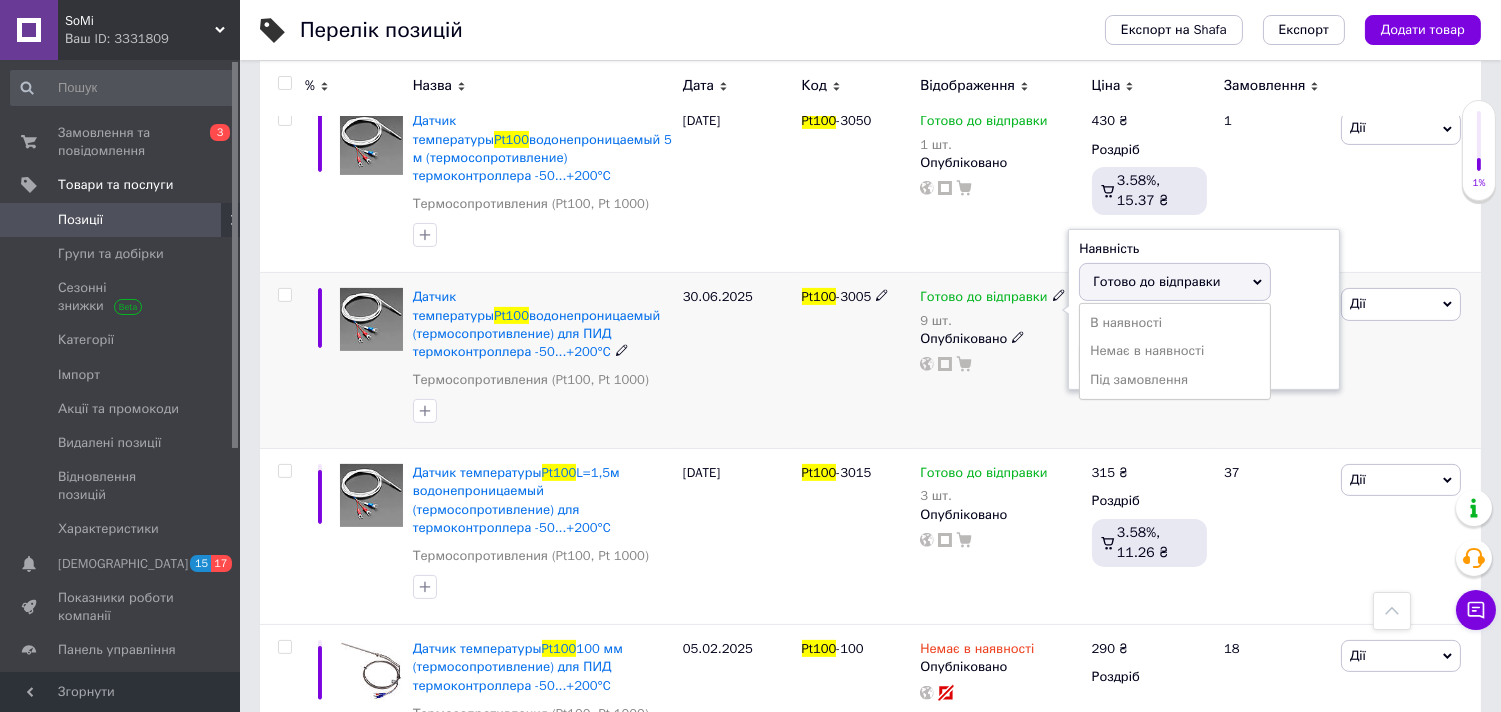 click on "Залишки" at bounding box center [1204, 325] 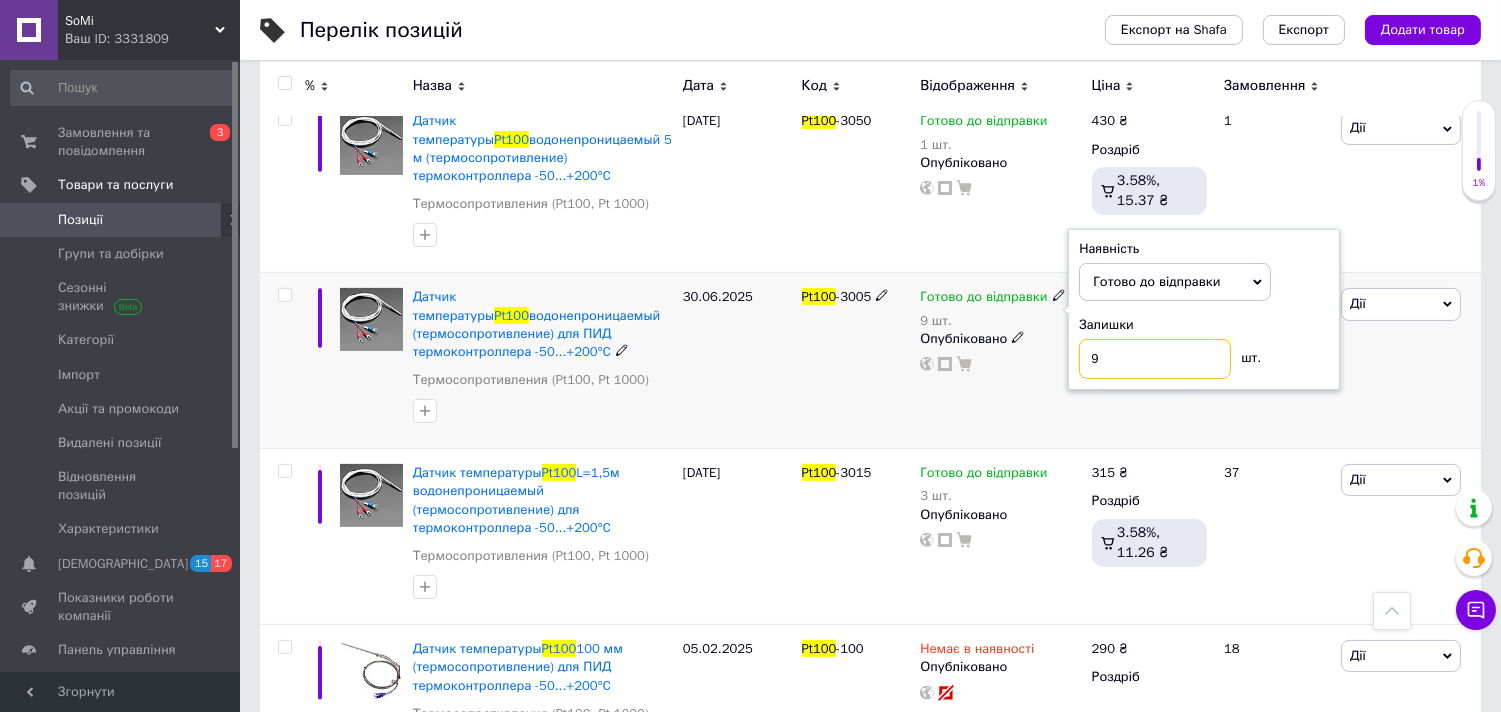 click on "9" at bounding box center (1155, 359) 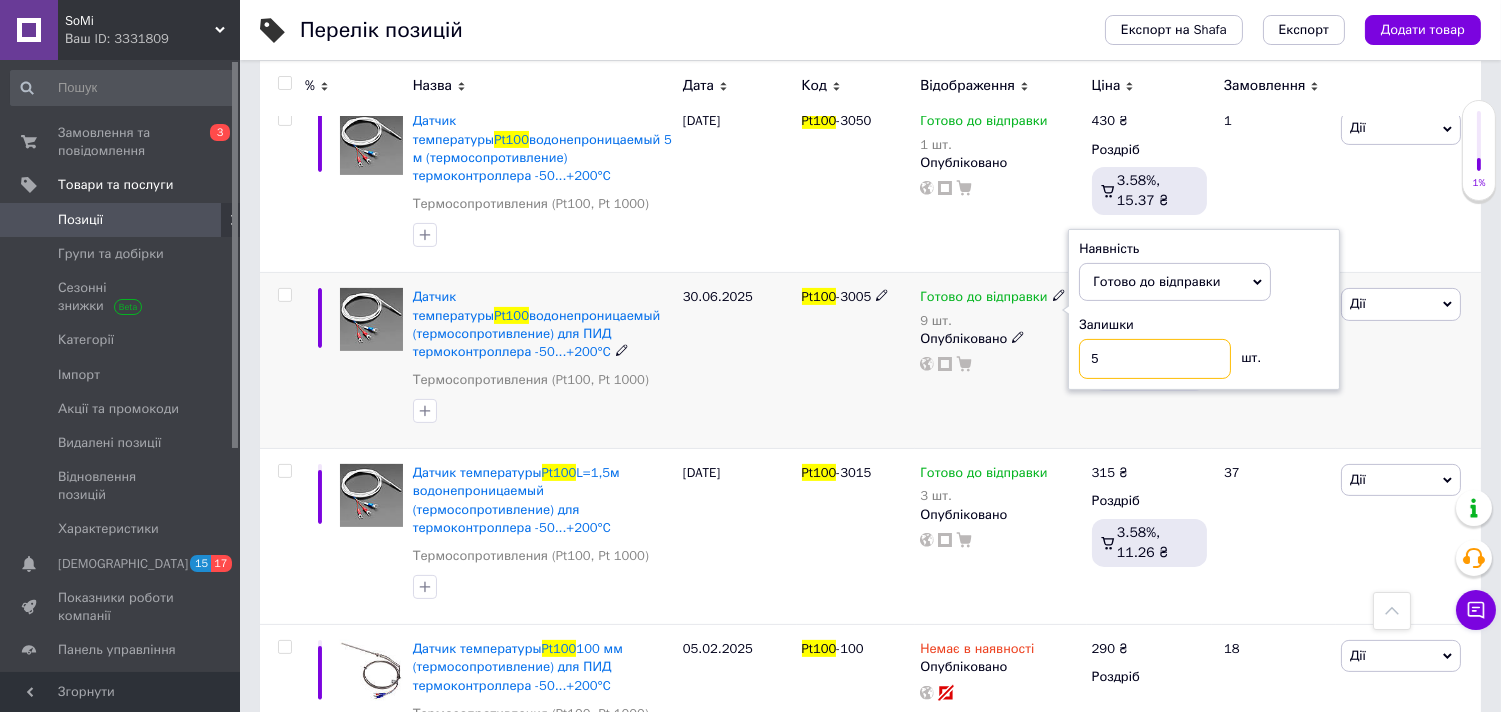 type on "5" 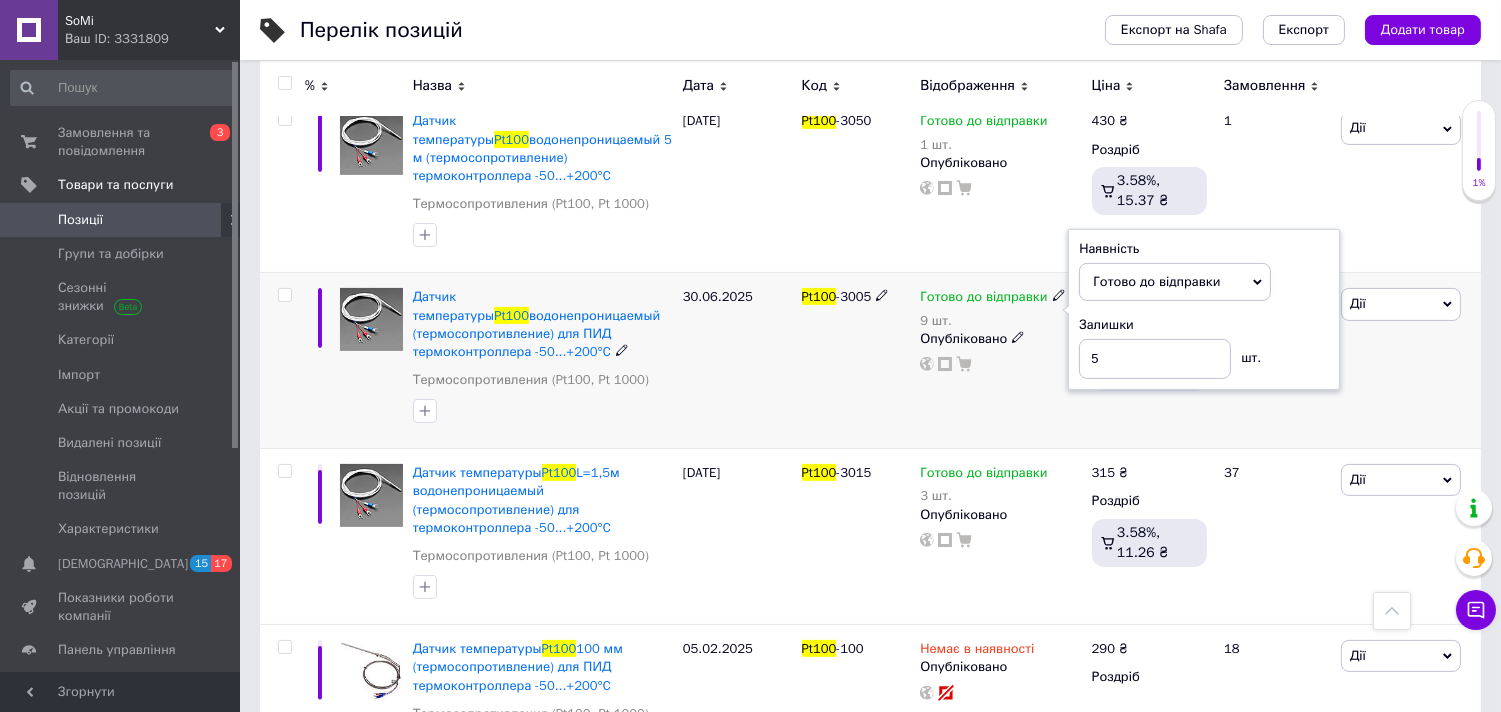 click on "Готово до відправки 9 шт. Наявність Готово до відправки В наявності Немає в наявності Під замовлення Залишки 5 шт. Опубліковано" at bounding box center [1000, 361] 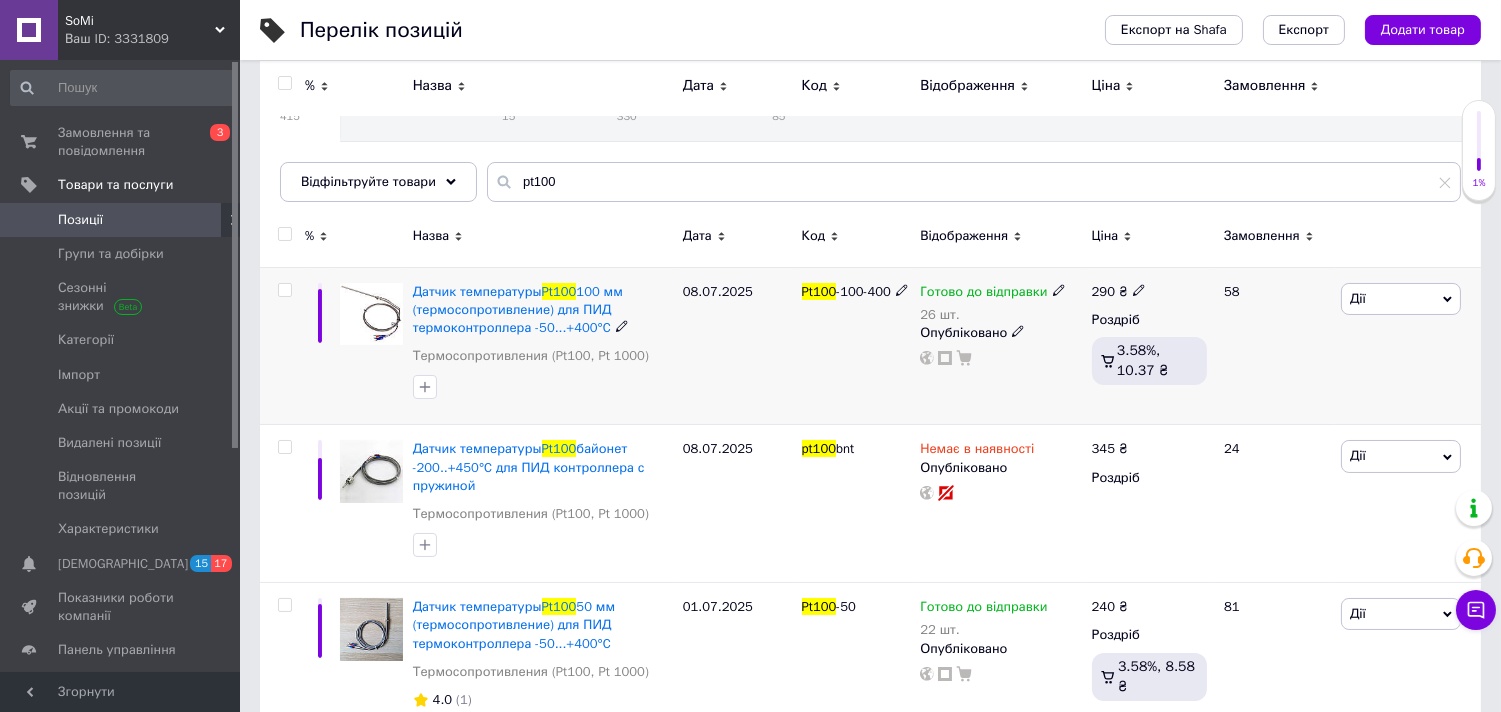 scroll, scrollTop: 162, scrollLeft: 0, axis: vertical 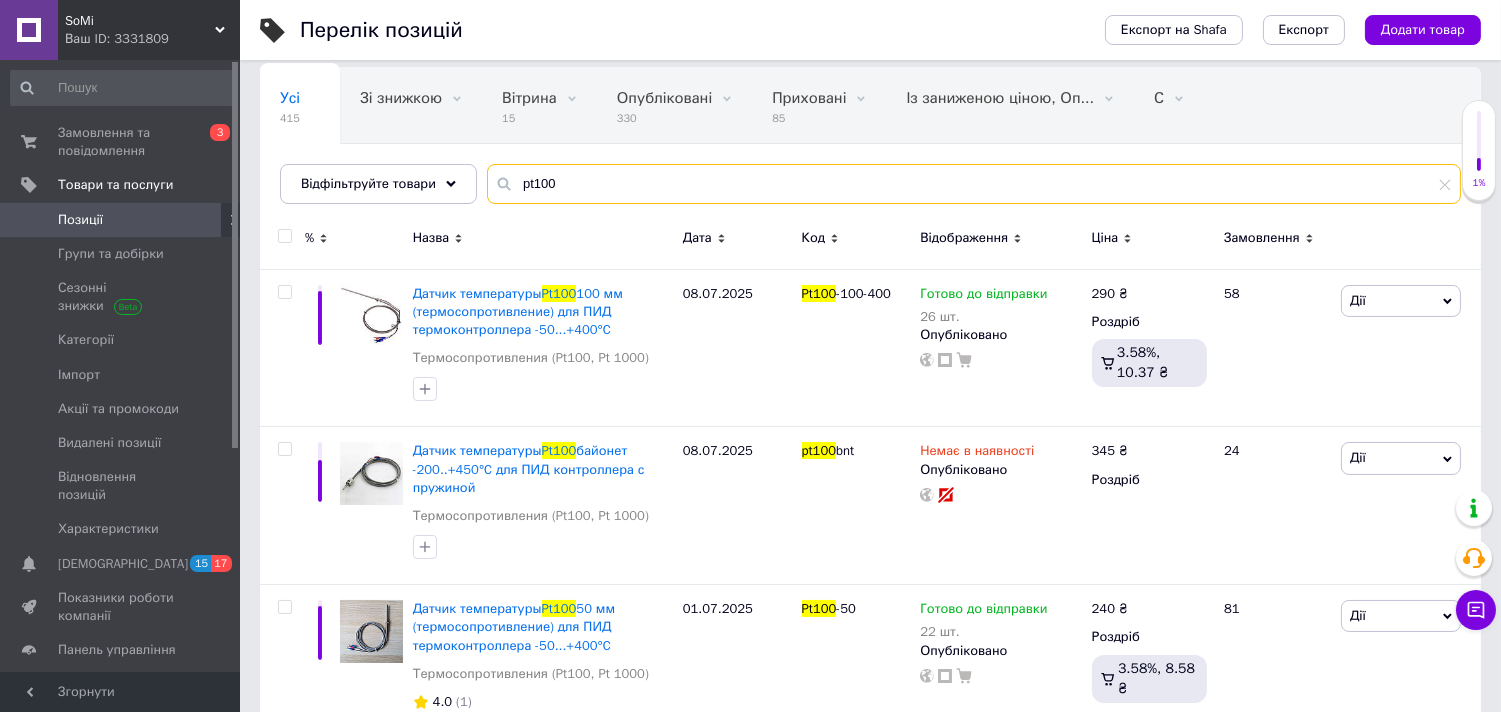 click on "pt100" at bounding box center (974, 184) 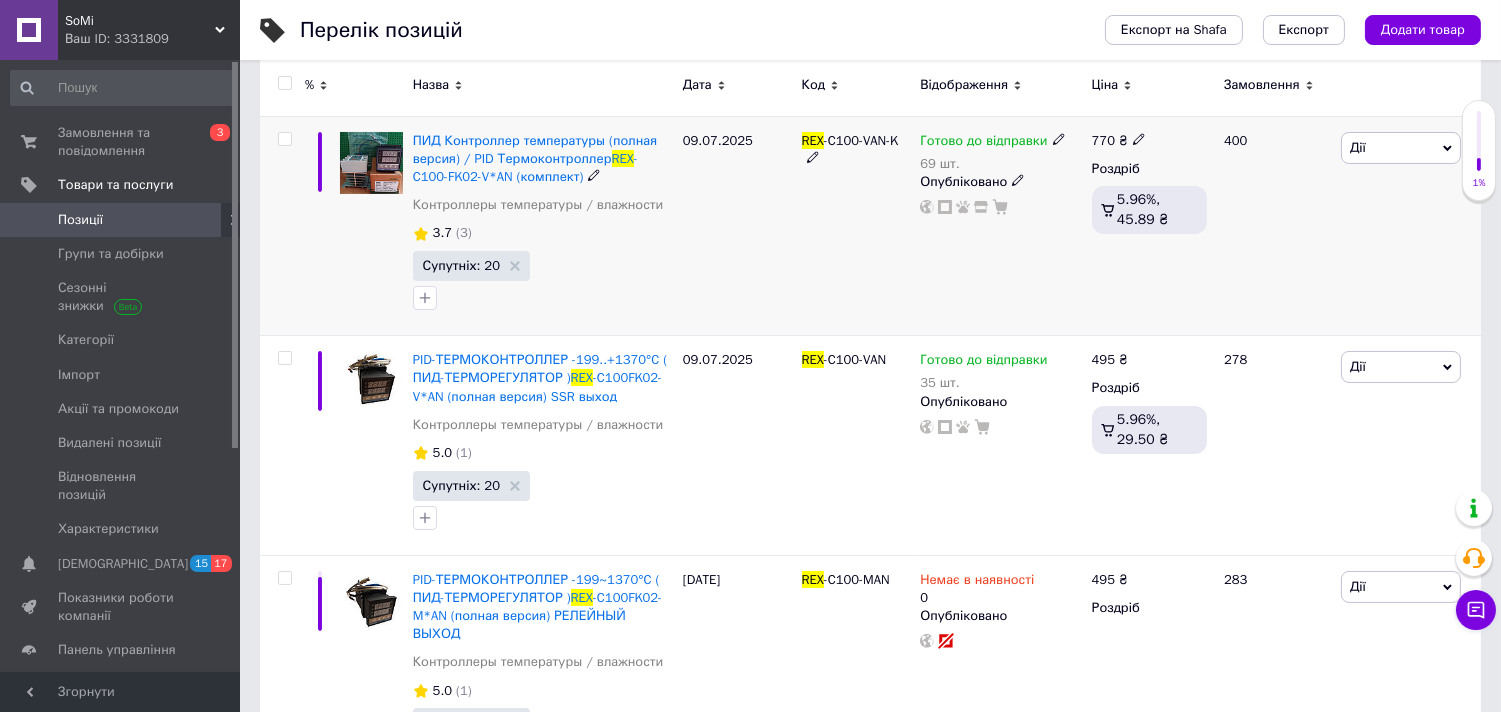 scroll, scrollTop: 326, scrollLeft: 0, axis: vertical 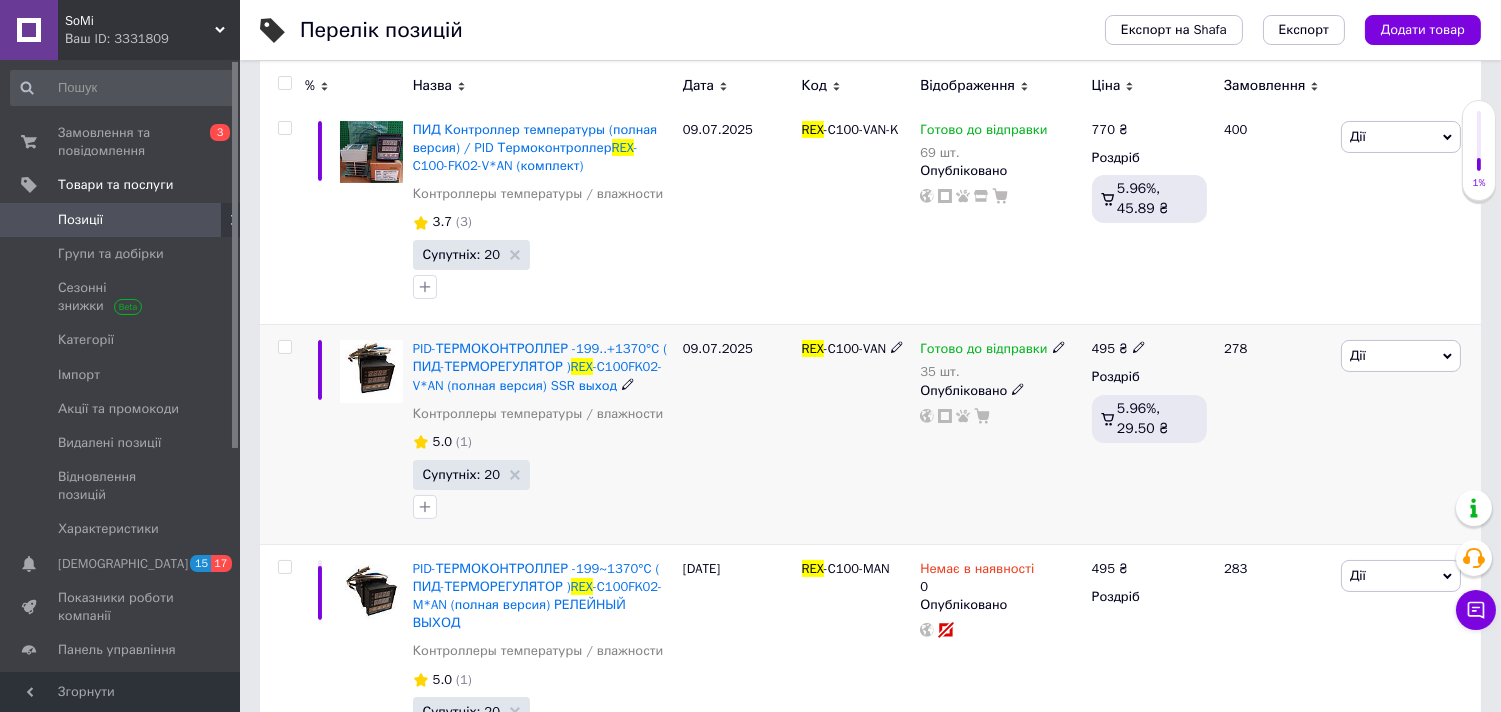 type on "rex" 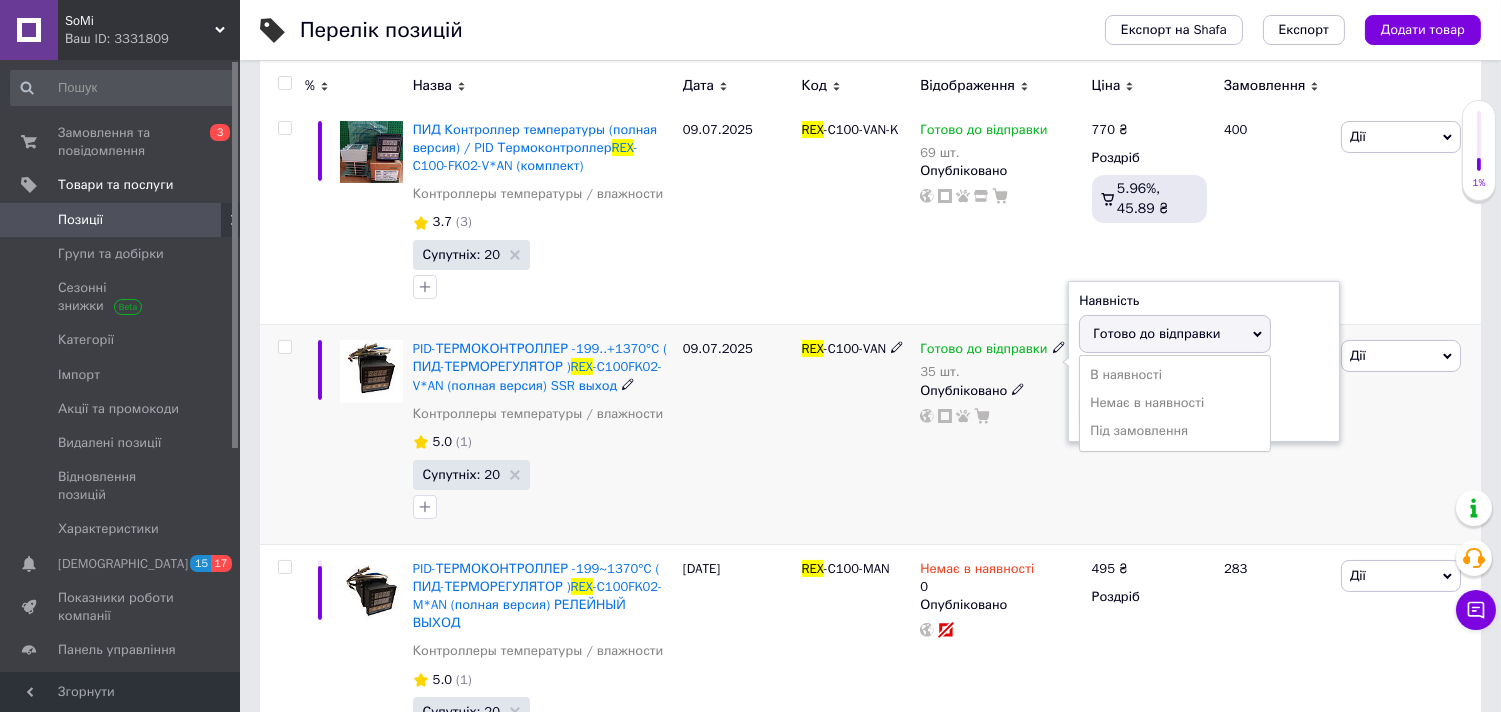 click on "Залишки 35 шт." at bounding box center [1204, 399] 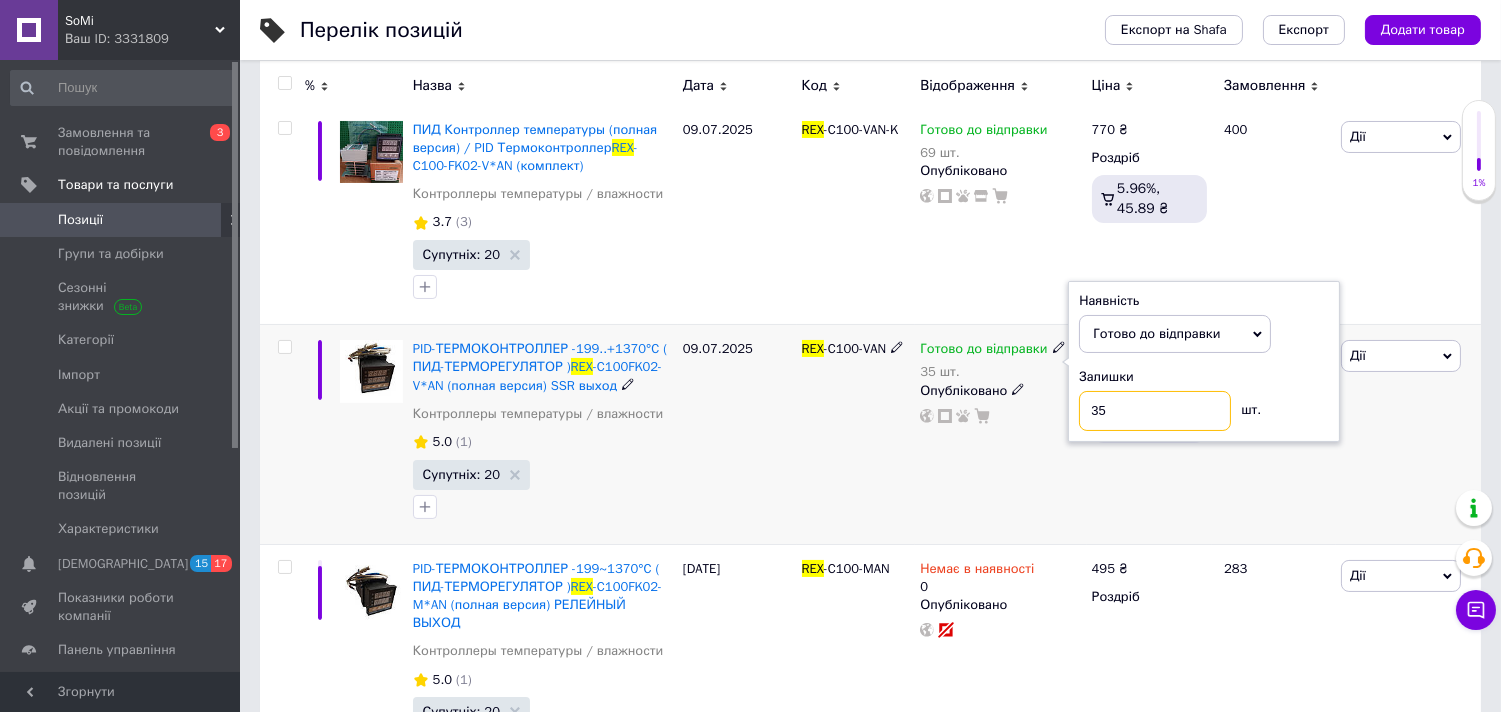 click on "35" at bounding box center (1155, 411) 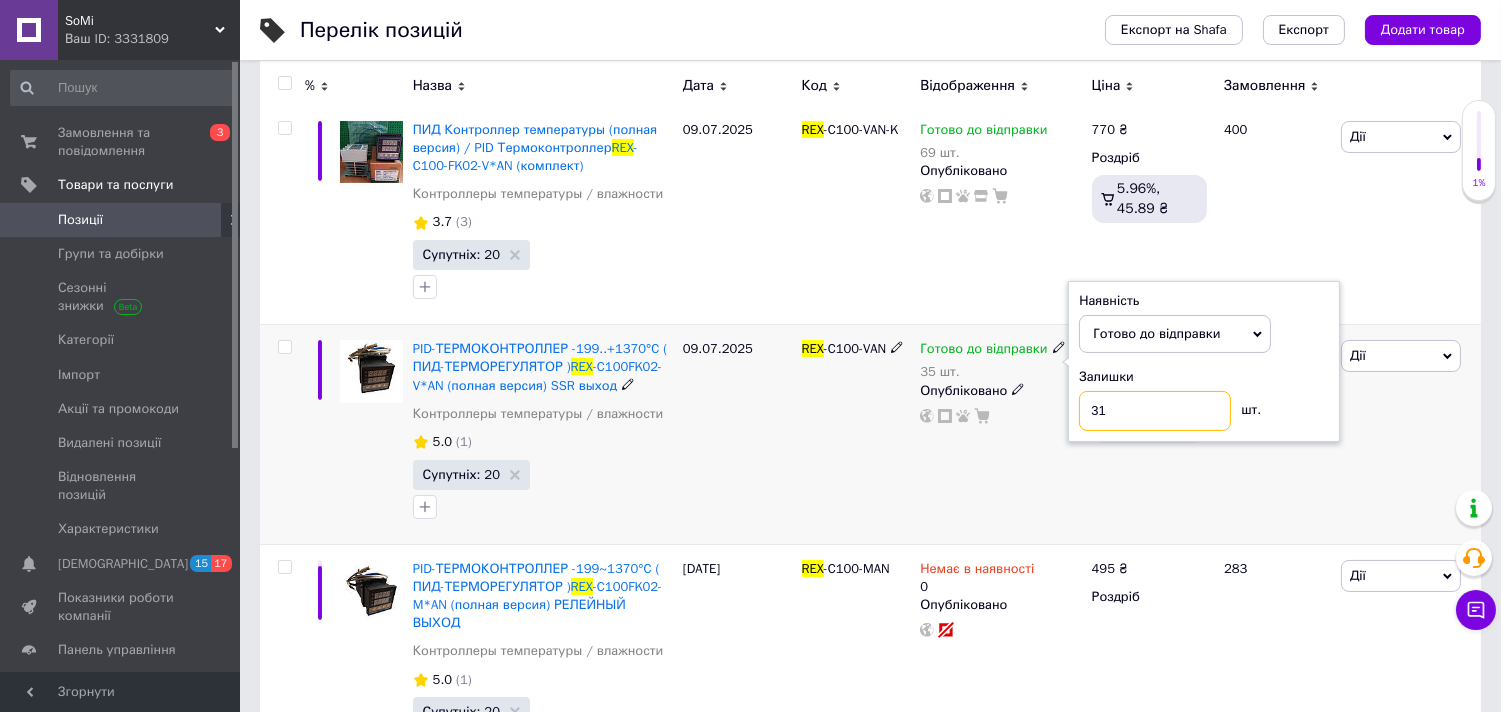 type on "31" 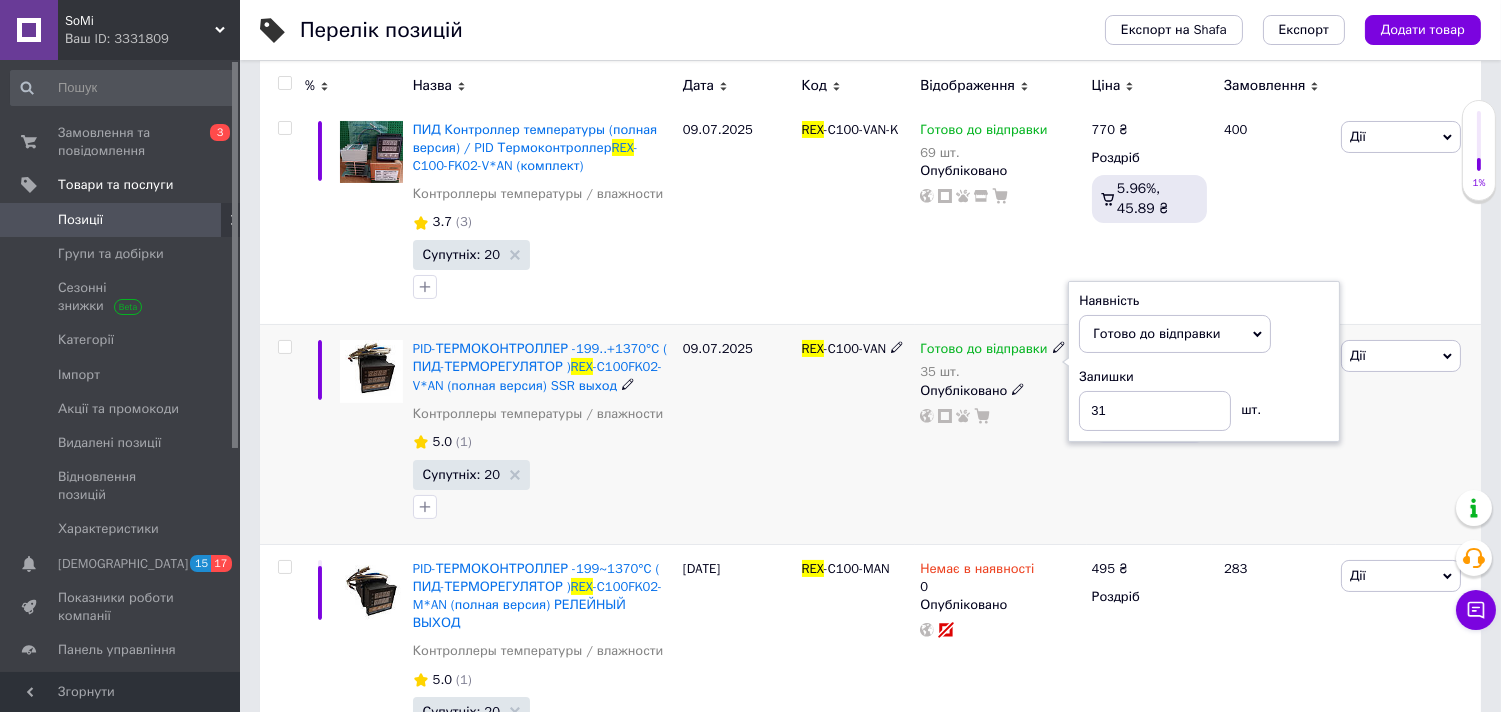 click on "Готово до відправки 35 шт. Наявність Готово до відправки В наявності Немає в наявності Під замовлення Залишки 31 шт. Опубліковано" at bounding box center [1000, 435] 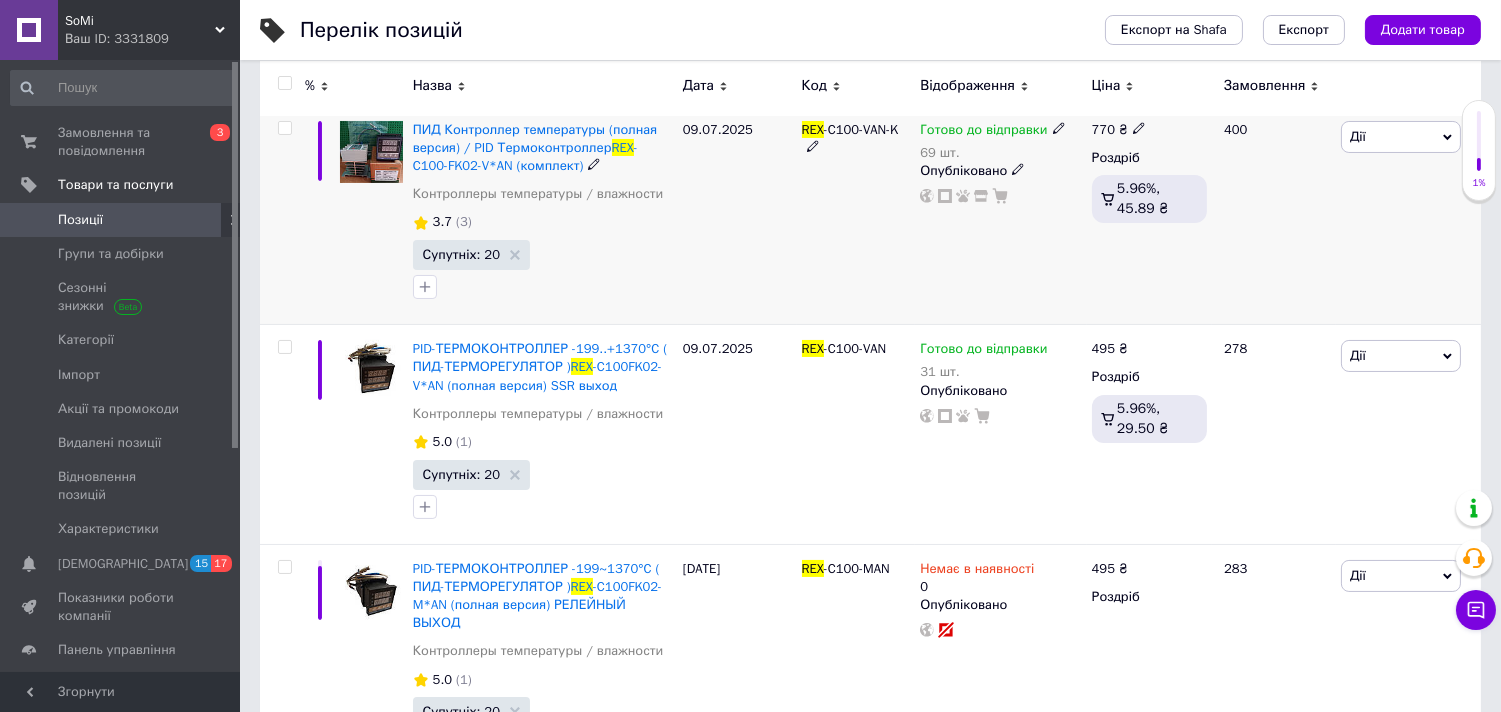 click on "(3)" at bounding box center (464, 221) 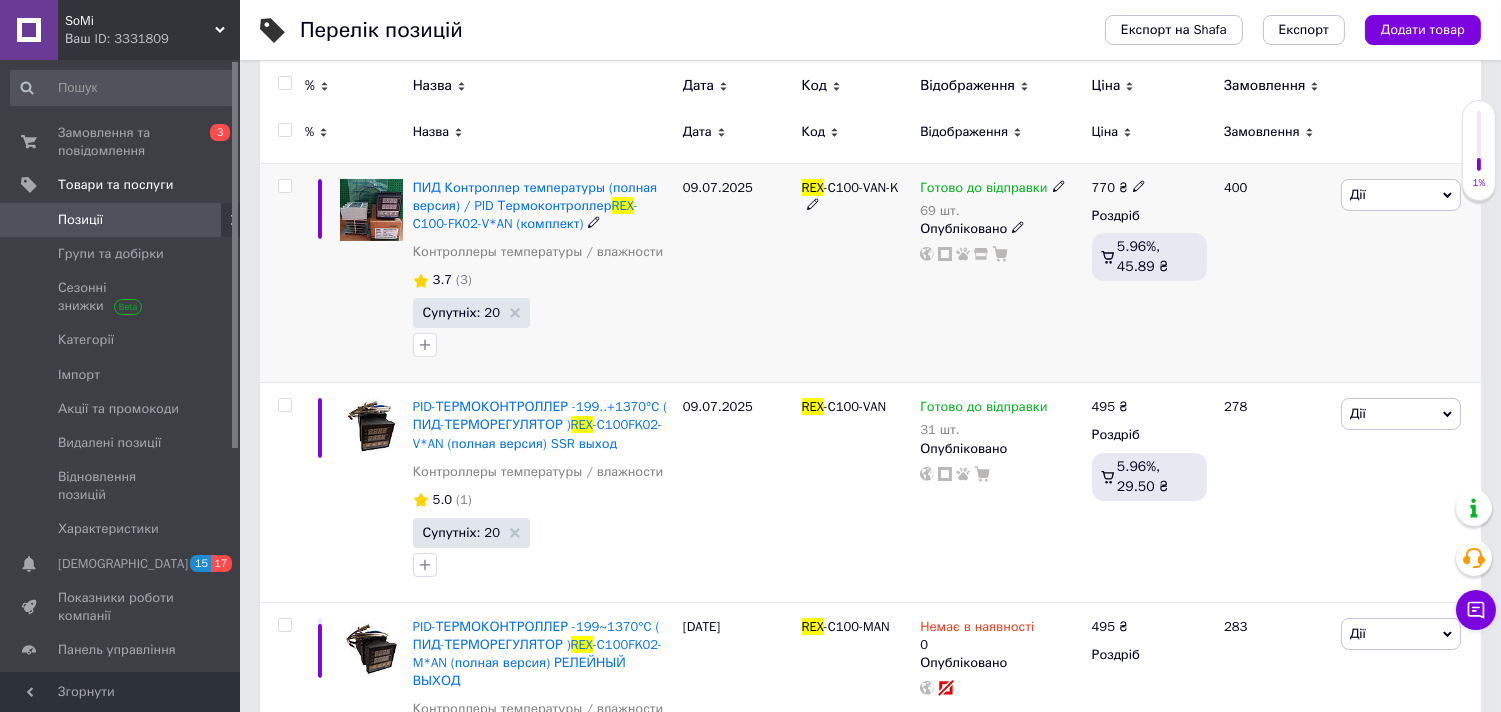 scroll, scrollTop: 270, scrollLeft: 0, axis: vertical 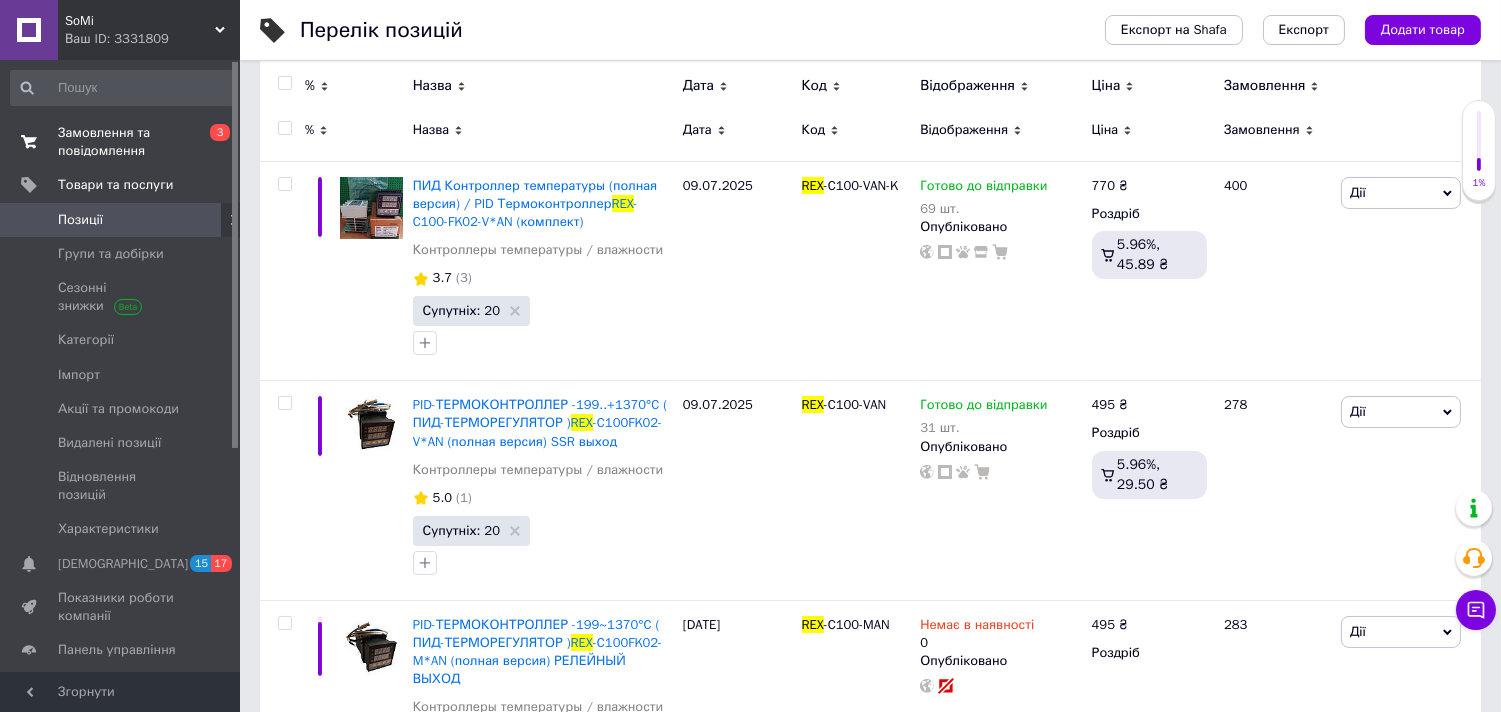 click on "Замовлення та повідомлення" at bounding box center (121, 142) 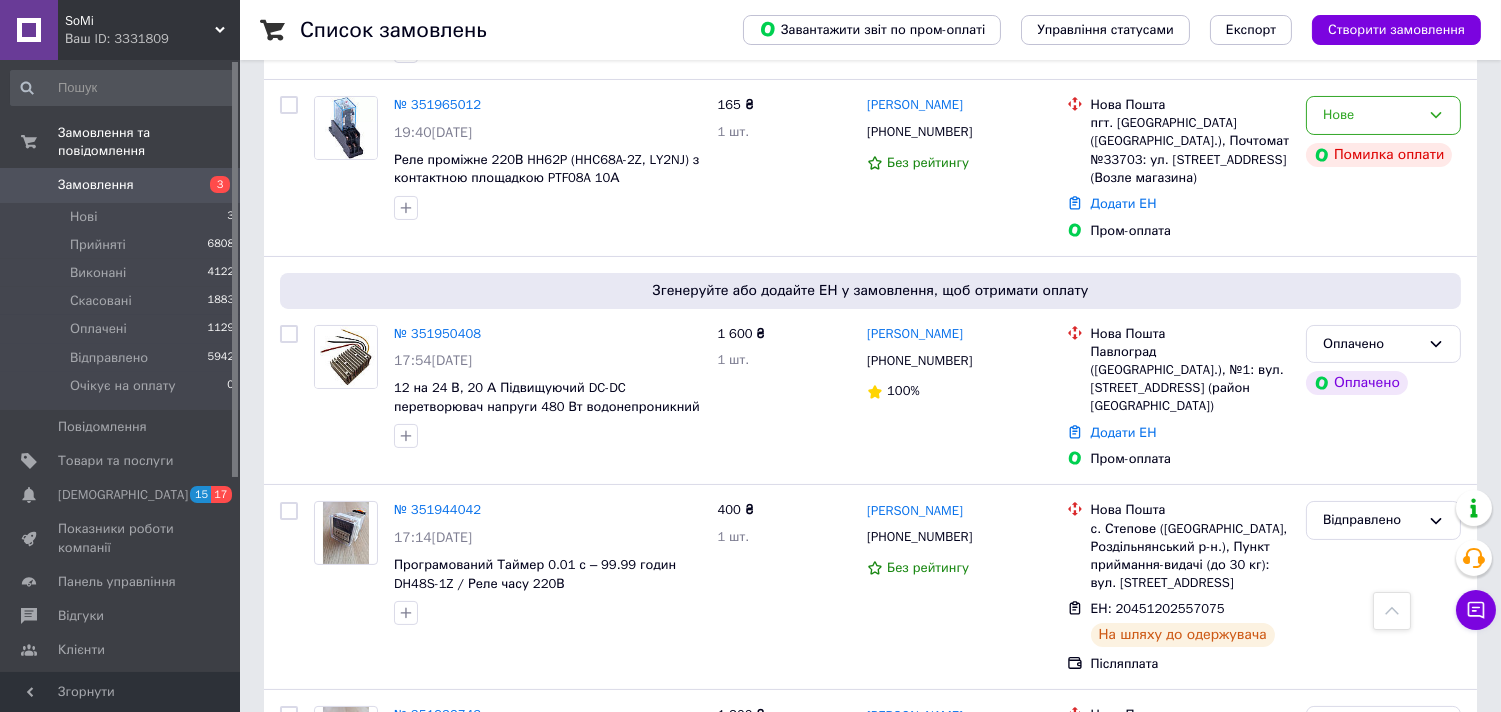scroll, scrollTop: 500, scrollLeft: 0, axis: vertical 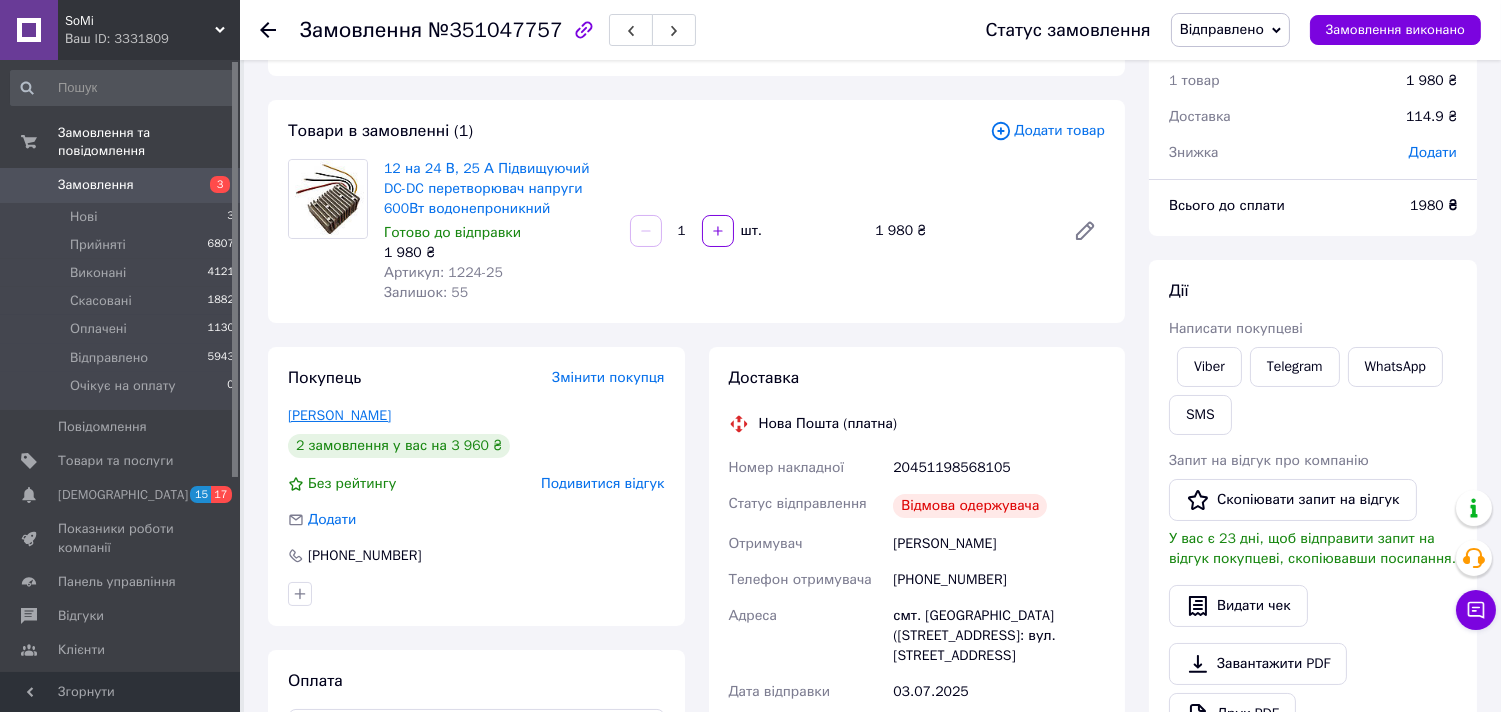 click on "Орищук Вячеслав" at bounding box center (339, 415) 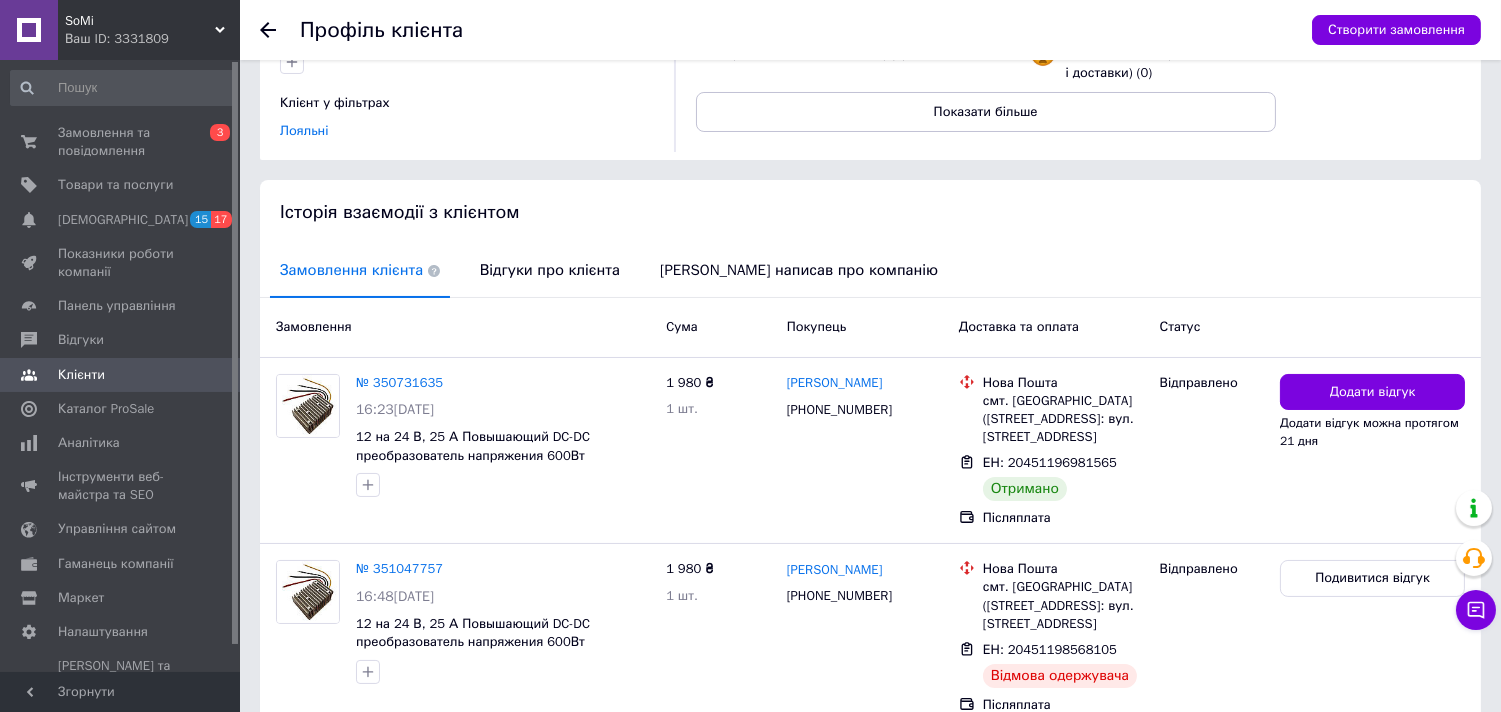 scroll, scrollTop: 321, scrollLeft: 0, axis: vertical 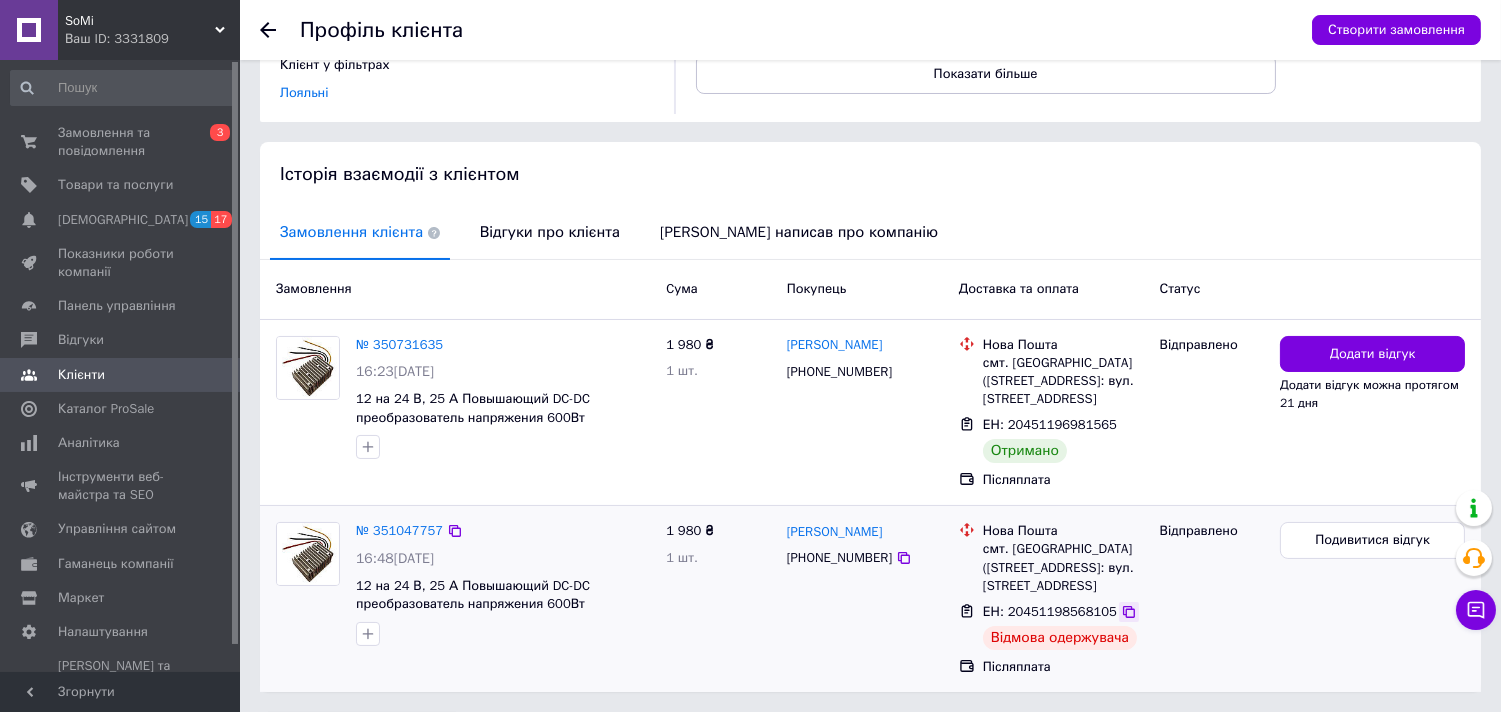click 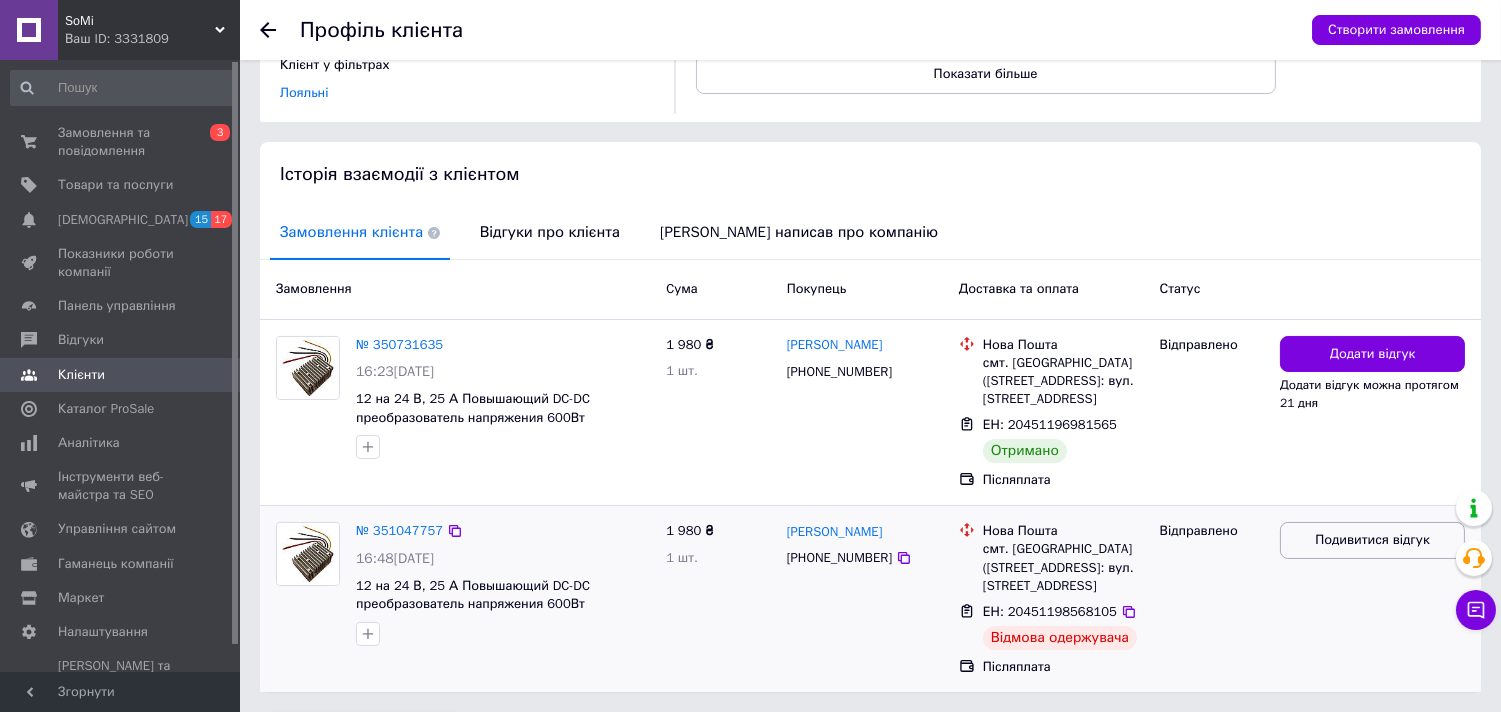 click on "Подивитися відгук" at bounding box center (1372, 540) 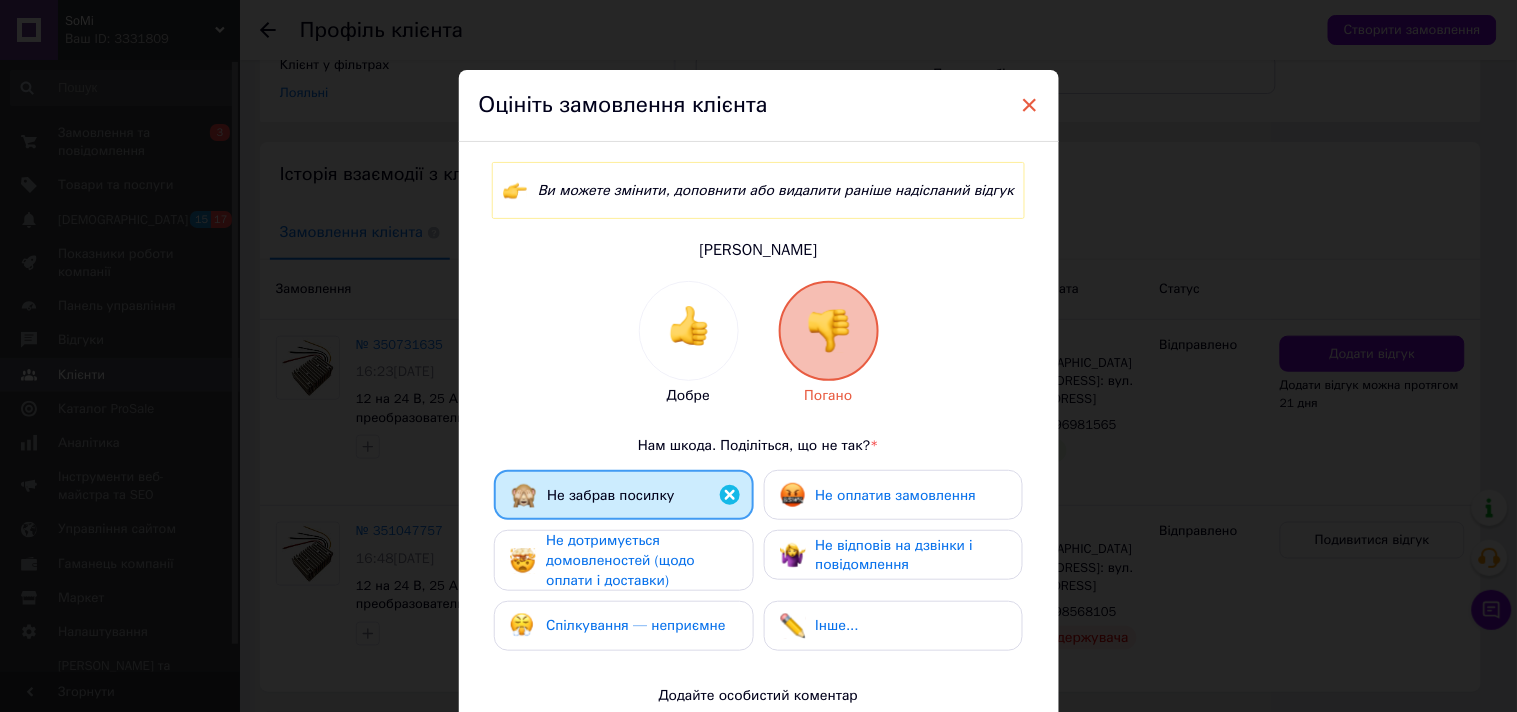 click on "×" at bounding box center (1030, 105) 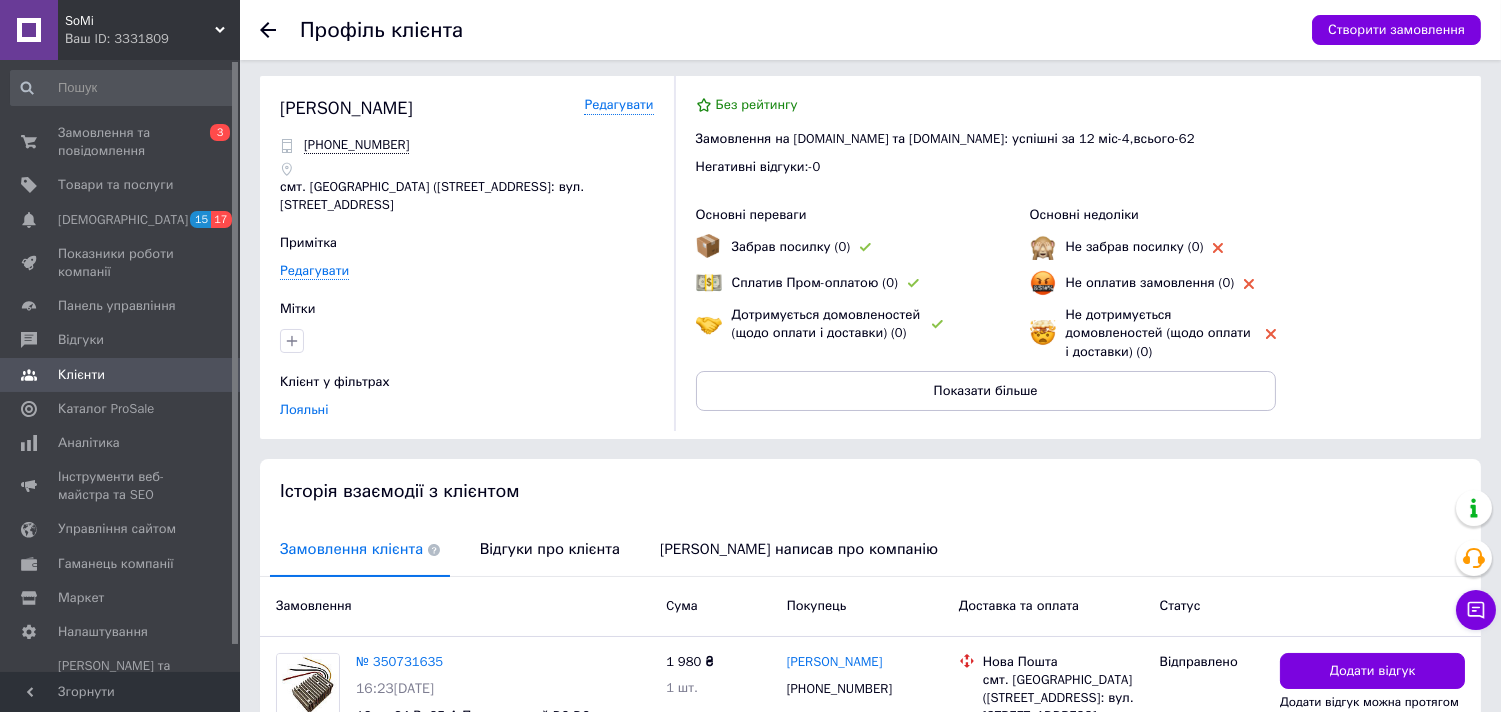 scroll, scrollTop: 0, scrollLeft: 0, axis: both 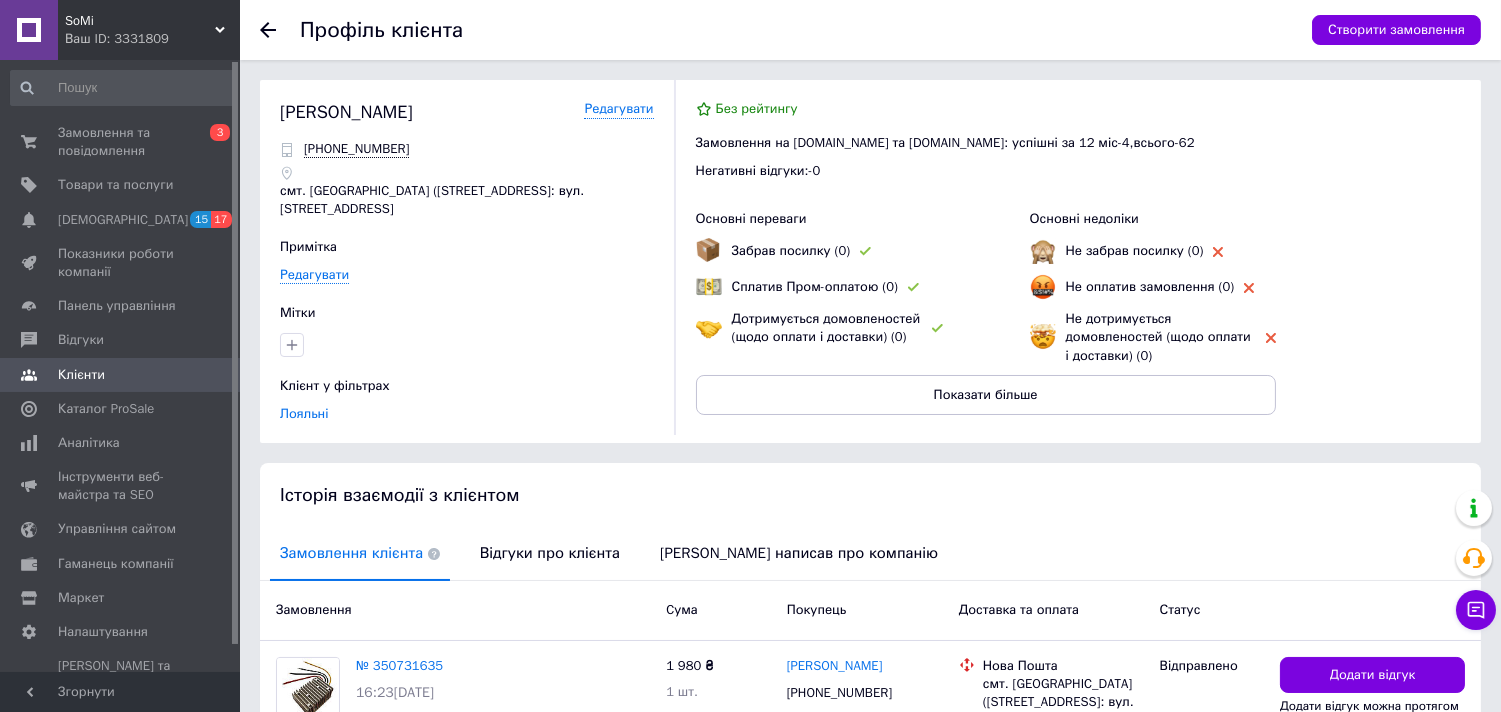 click 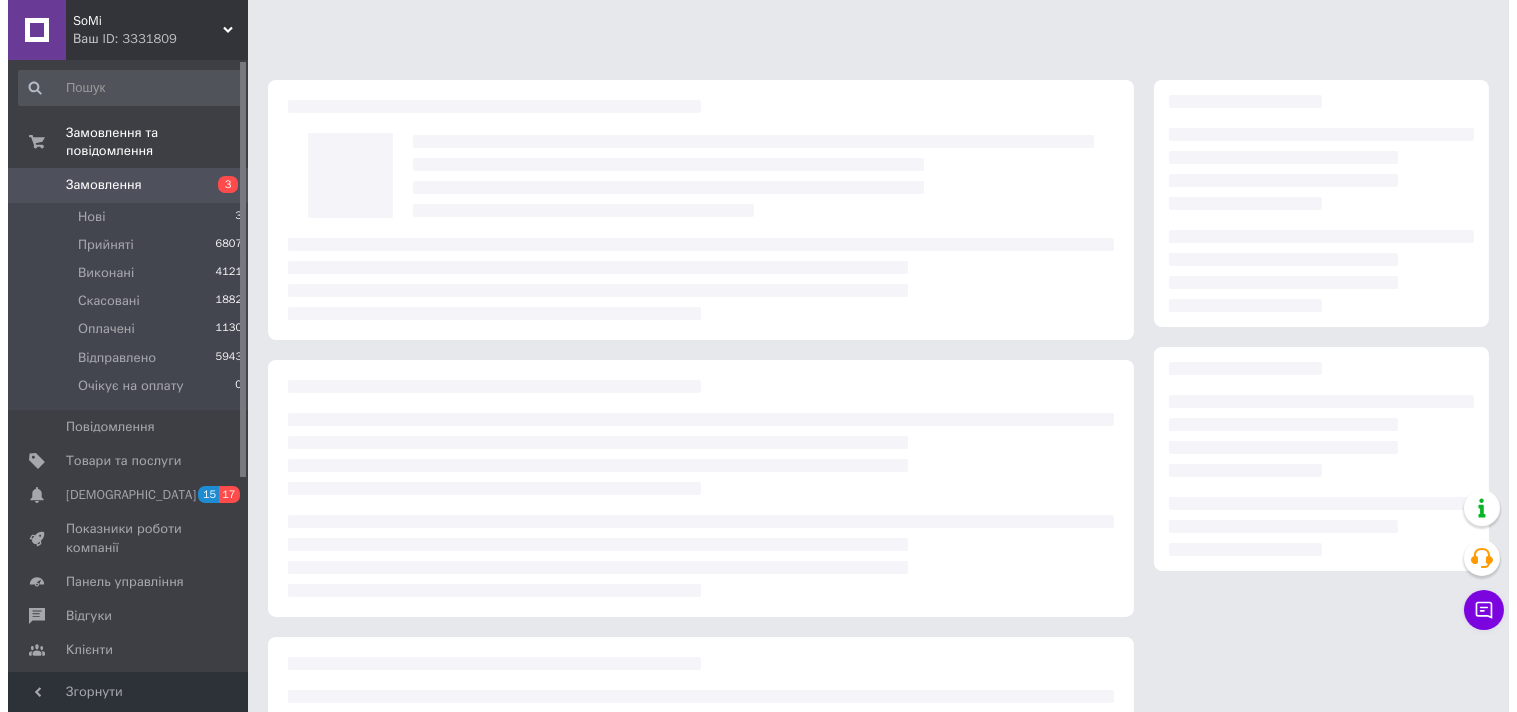 scroll, scrollTop: 72, scrollLeft: 0, axis: vertical 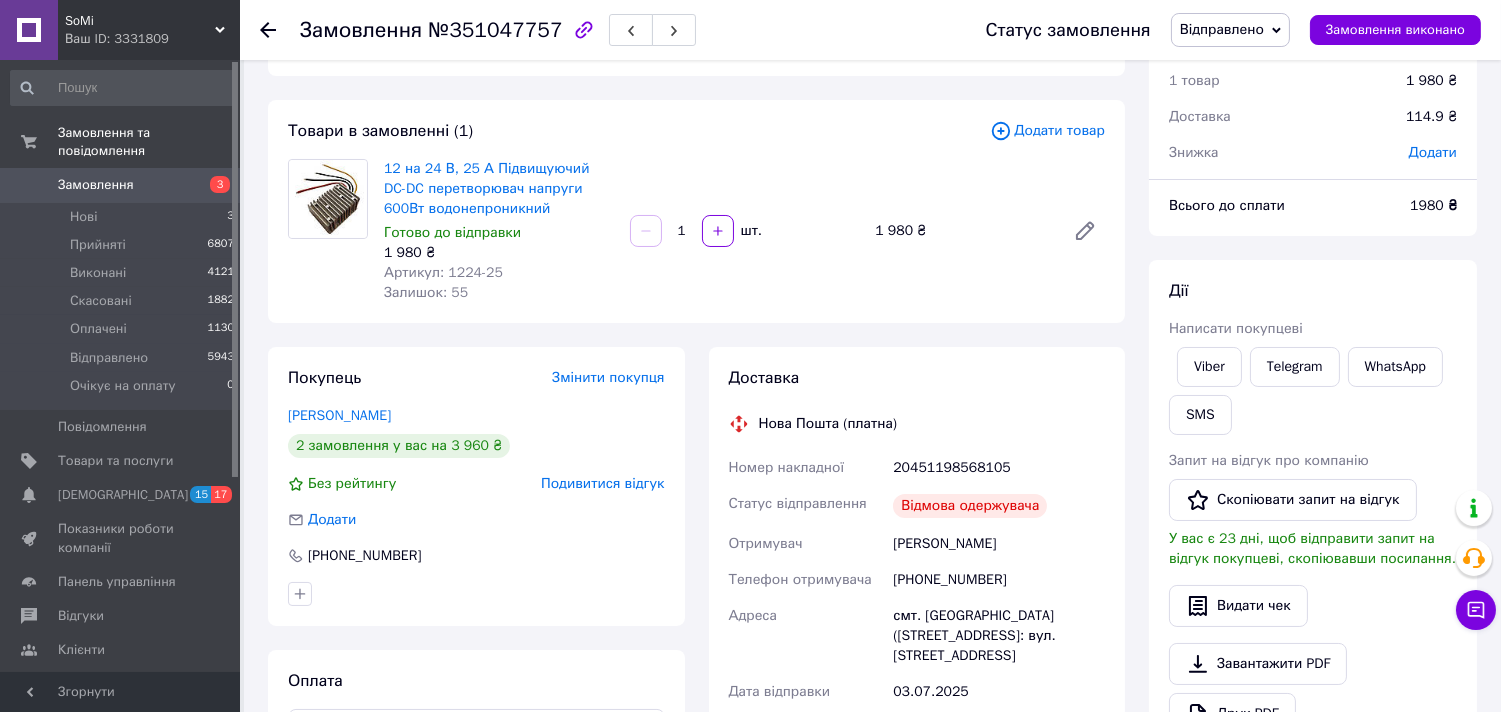 click on "Відправлено" at bounding box center [1222, 29] 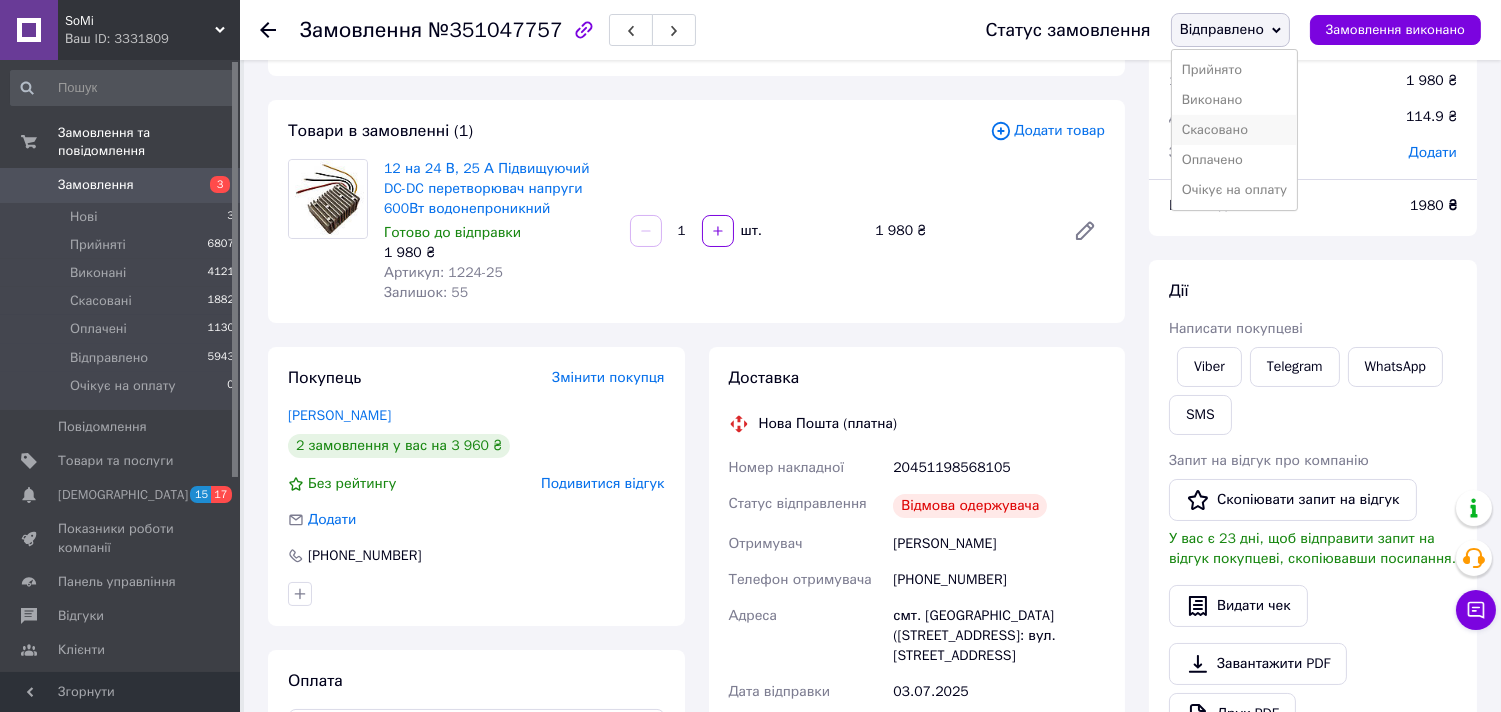 click on "Скасовано" at bounding box center [1235, 130] 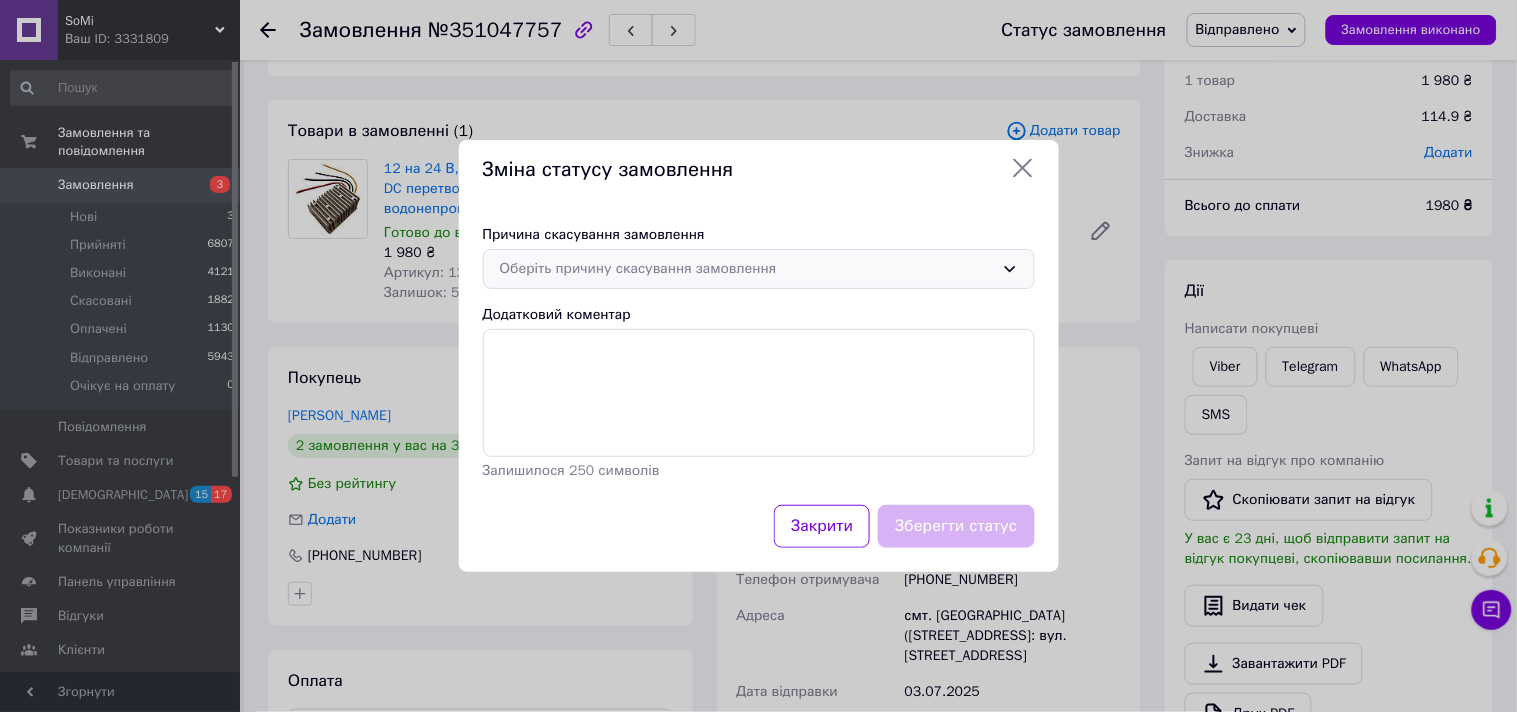 click on "Оберіть причину скасування замовлення" at bounding box center [747, 269] 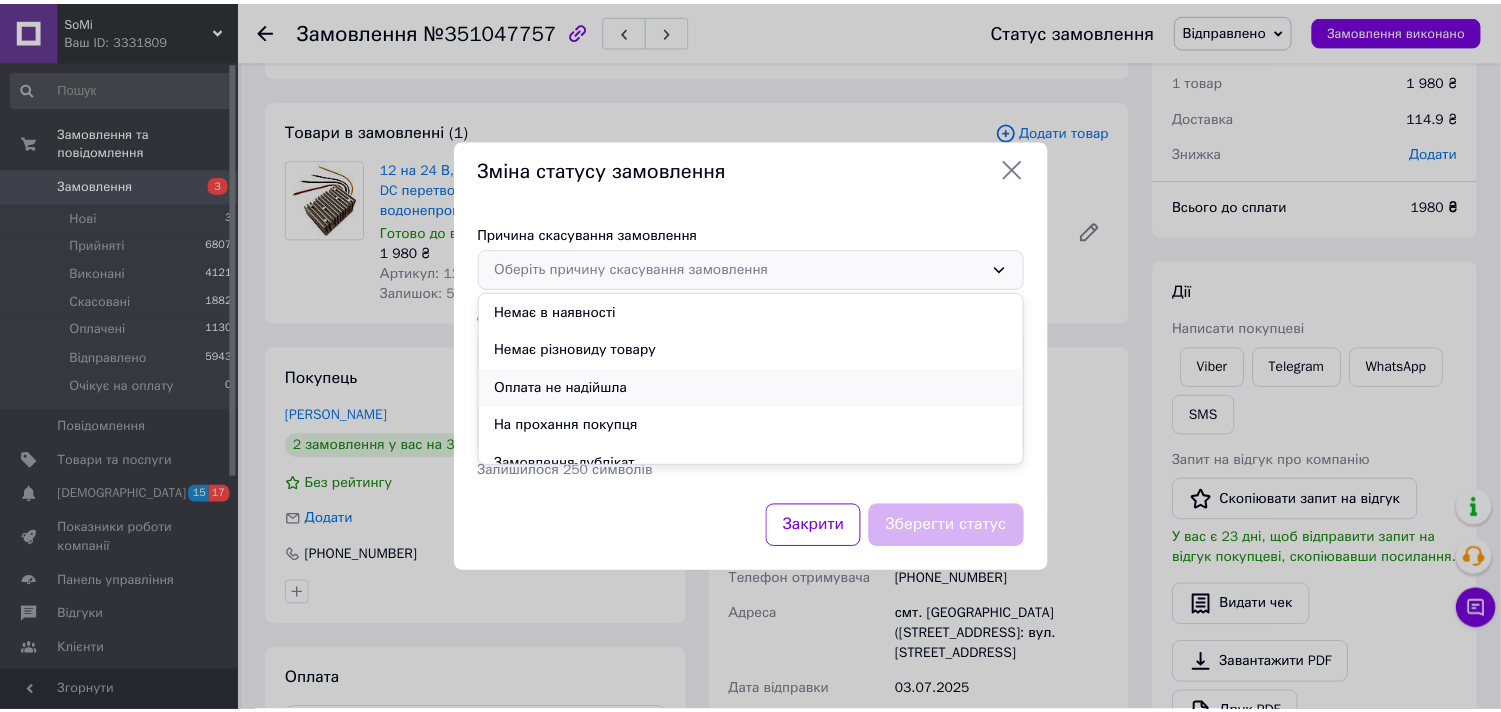 scroll, scrollTop: 93, scrollLeft: 0, axis: vertical 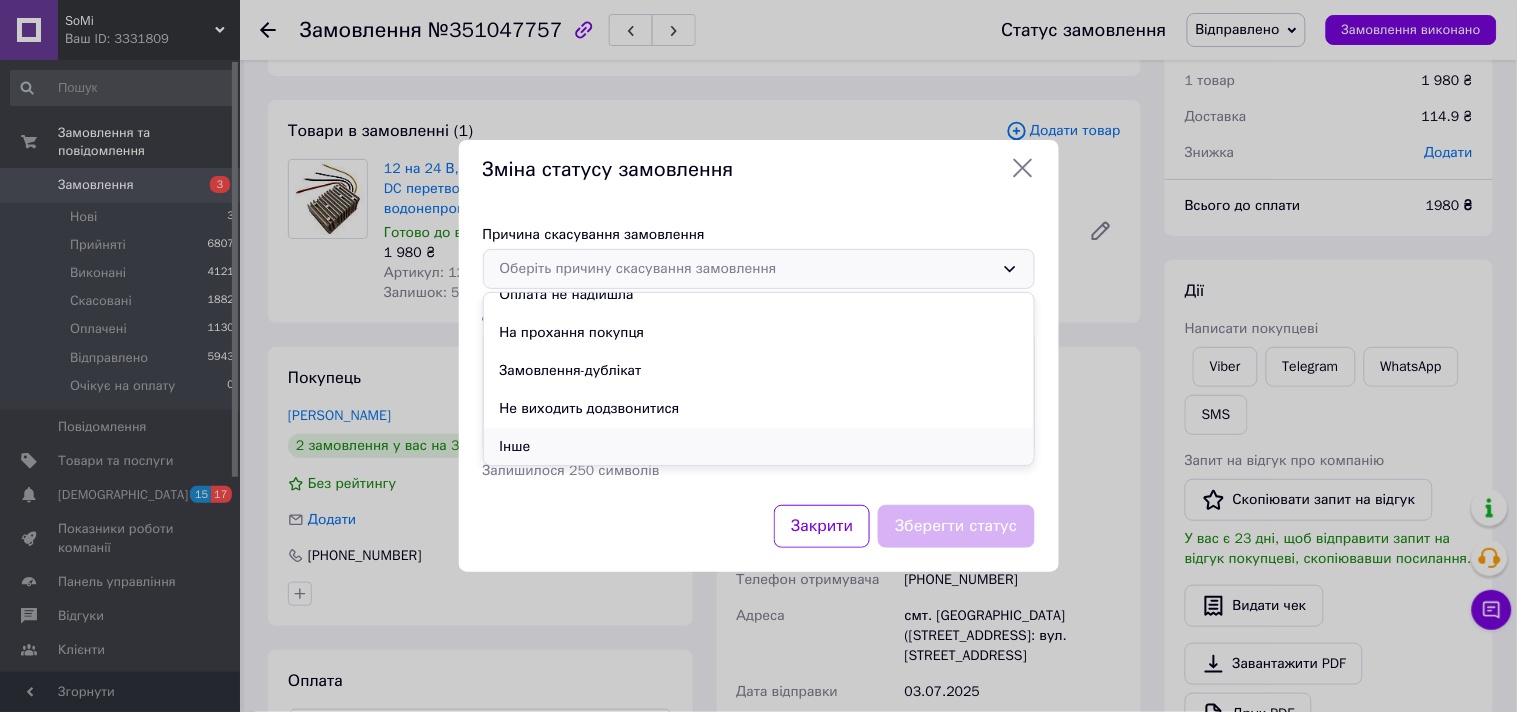 click on "Інше" at bounding box center (759, 447) 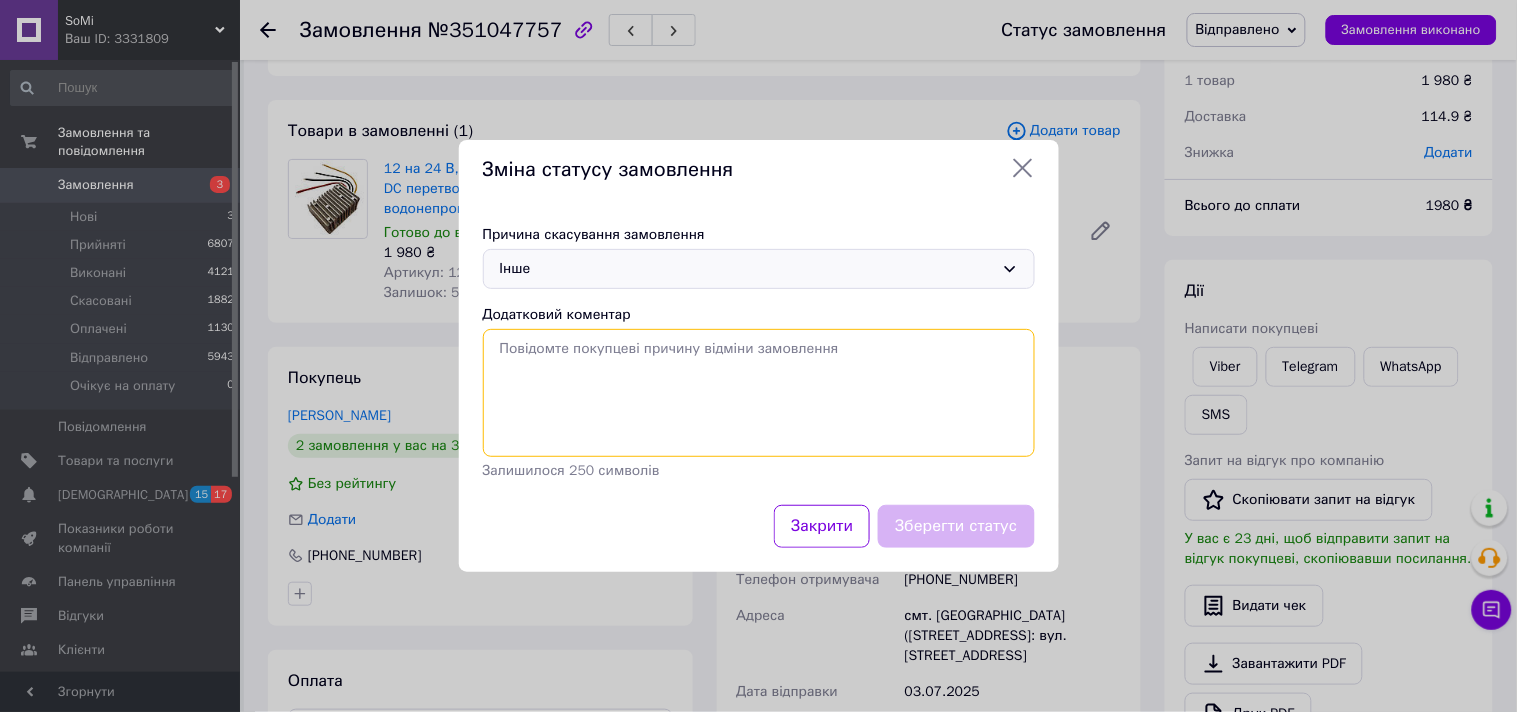 click on "Додатковий коментар" at bounding box center [759, 393] 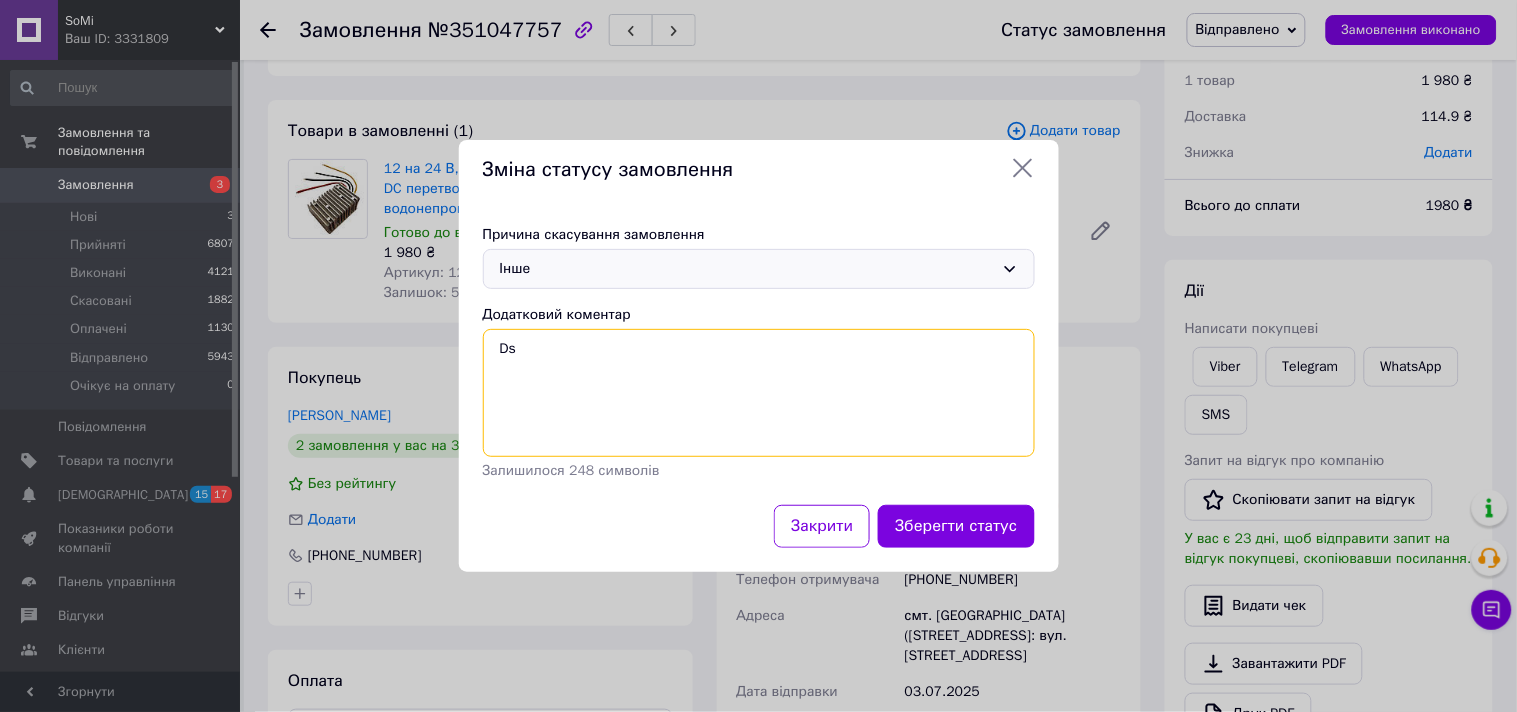 type on "D" 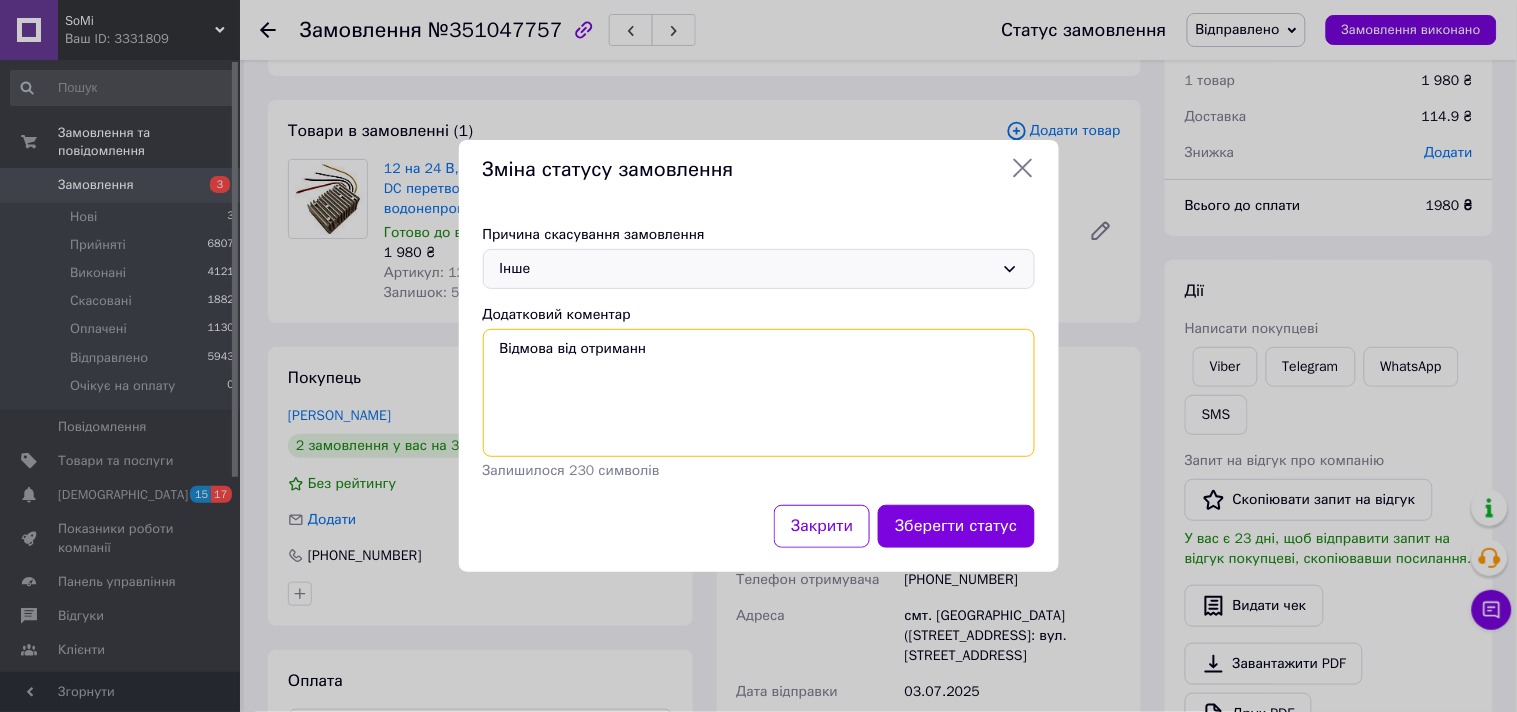 type on "Відмова від отримання" 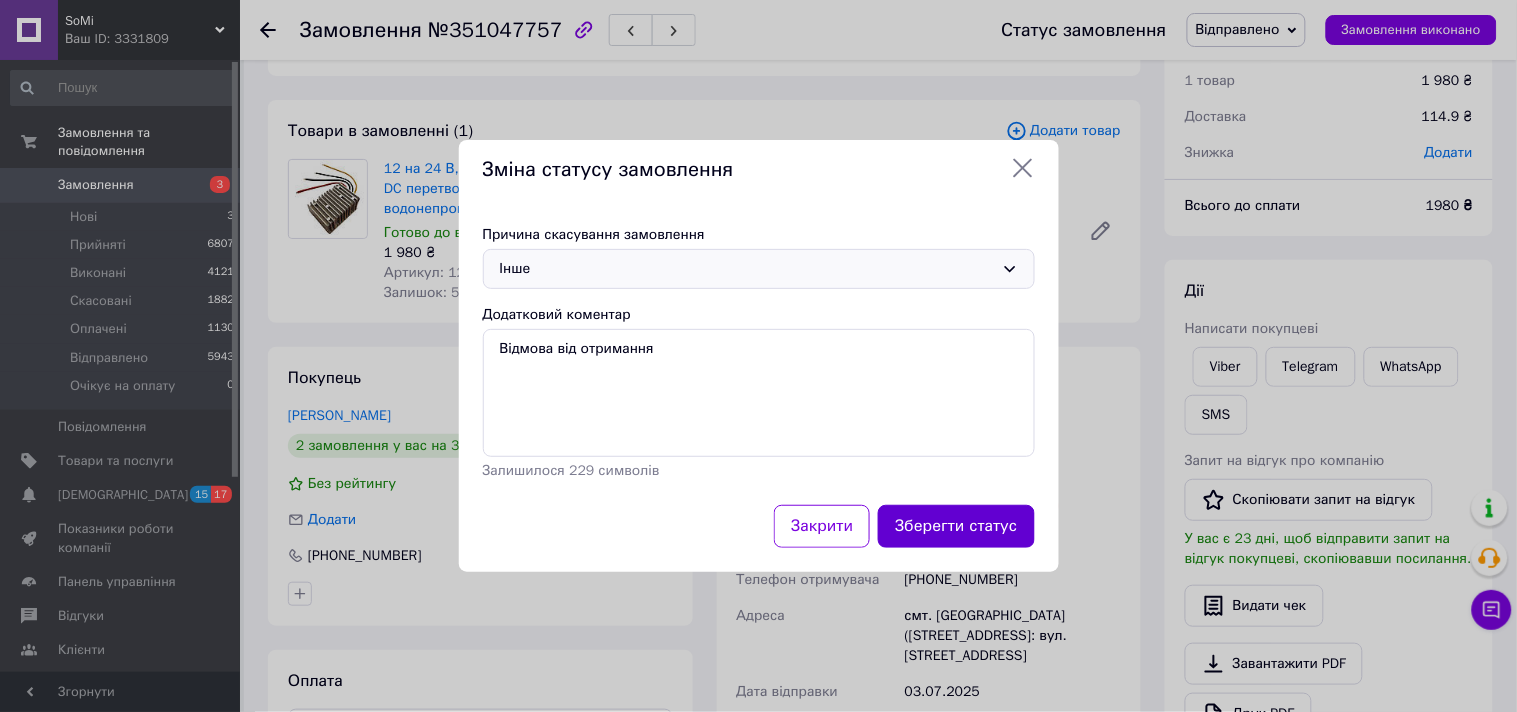 click on "Зберегти статус" at bounding box center [956, 526] 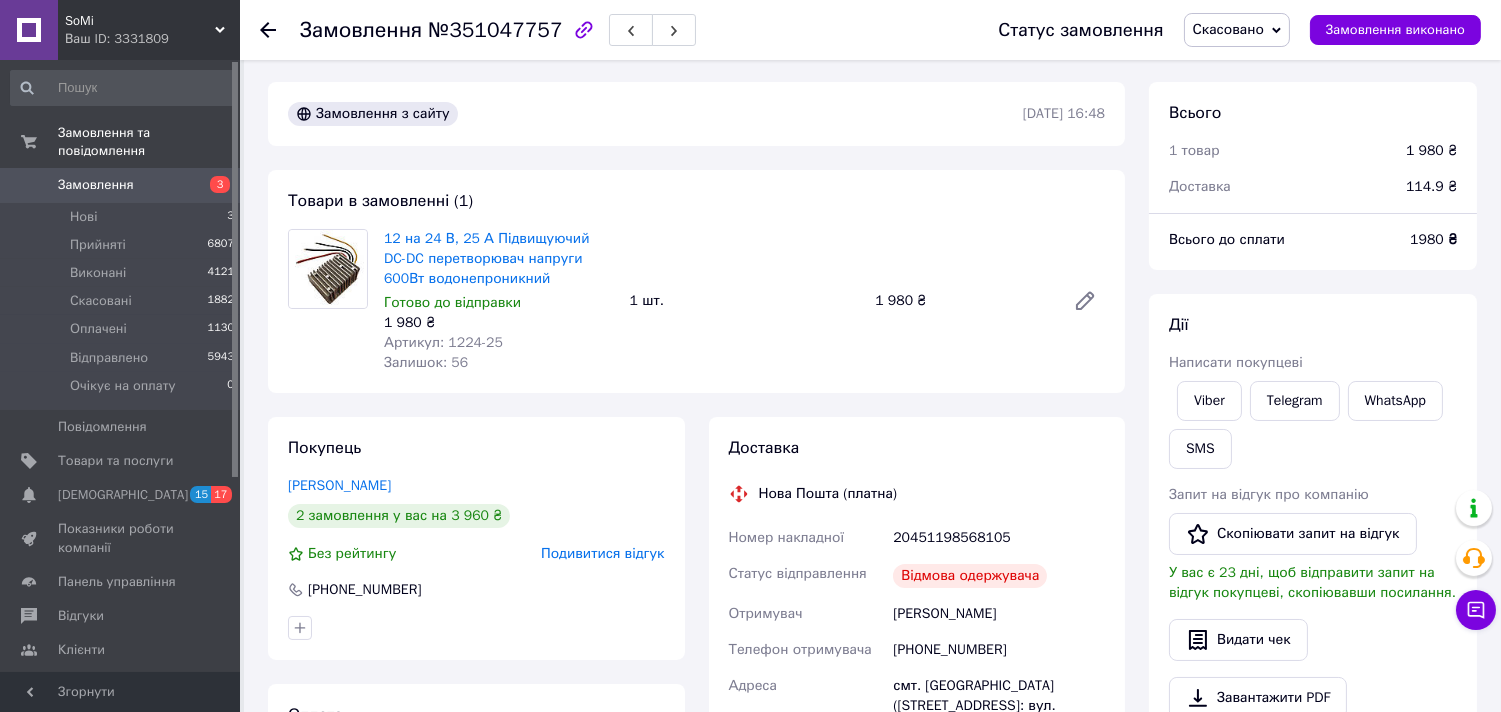 scroll, scrollTop: 3, scrollLeft: 0, axis: vertical 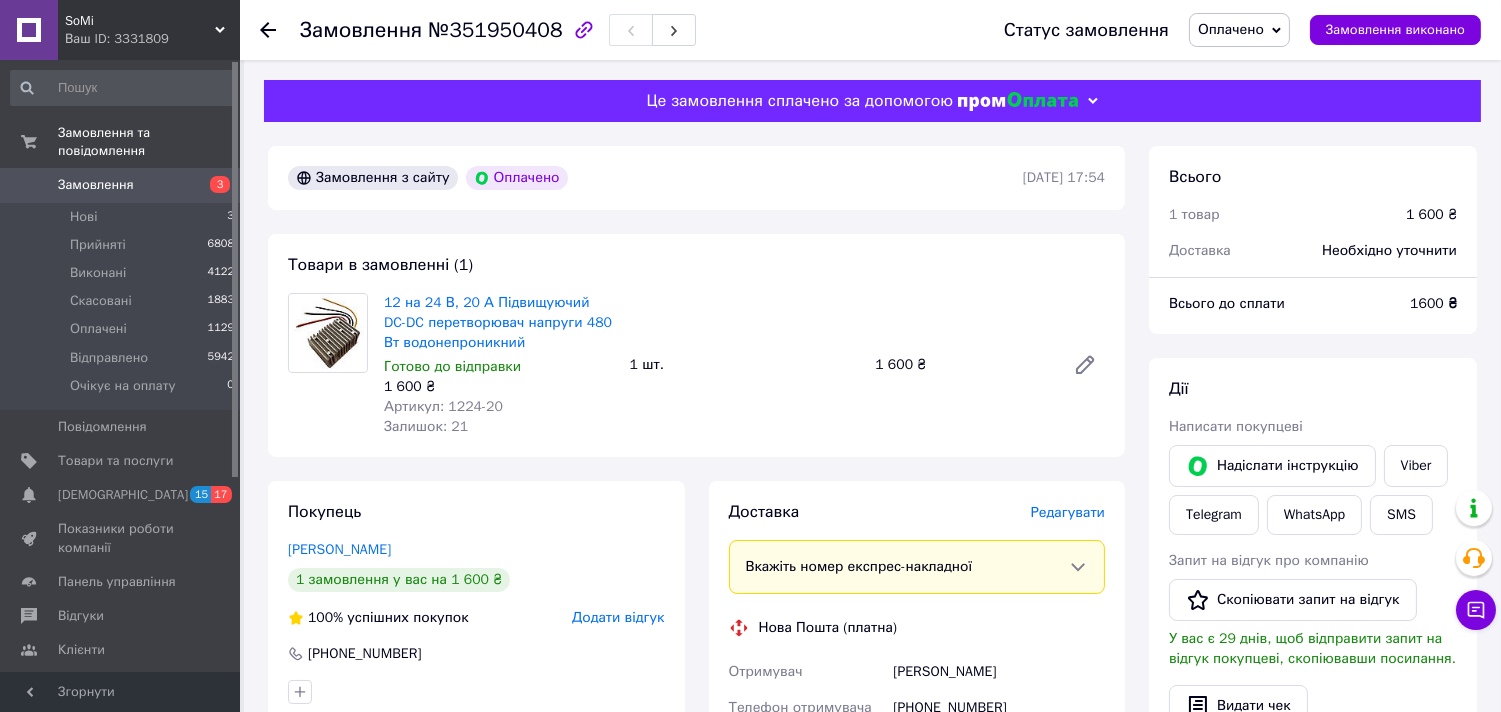 click on "Редагувати" at bounding box center (1068, 512) 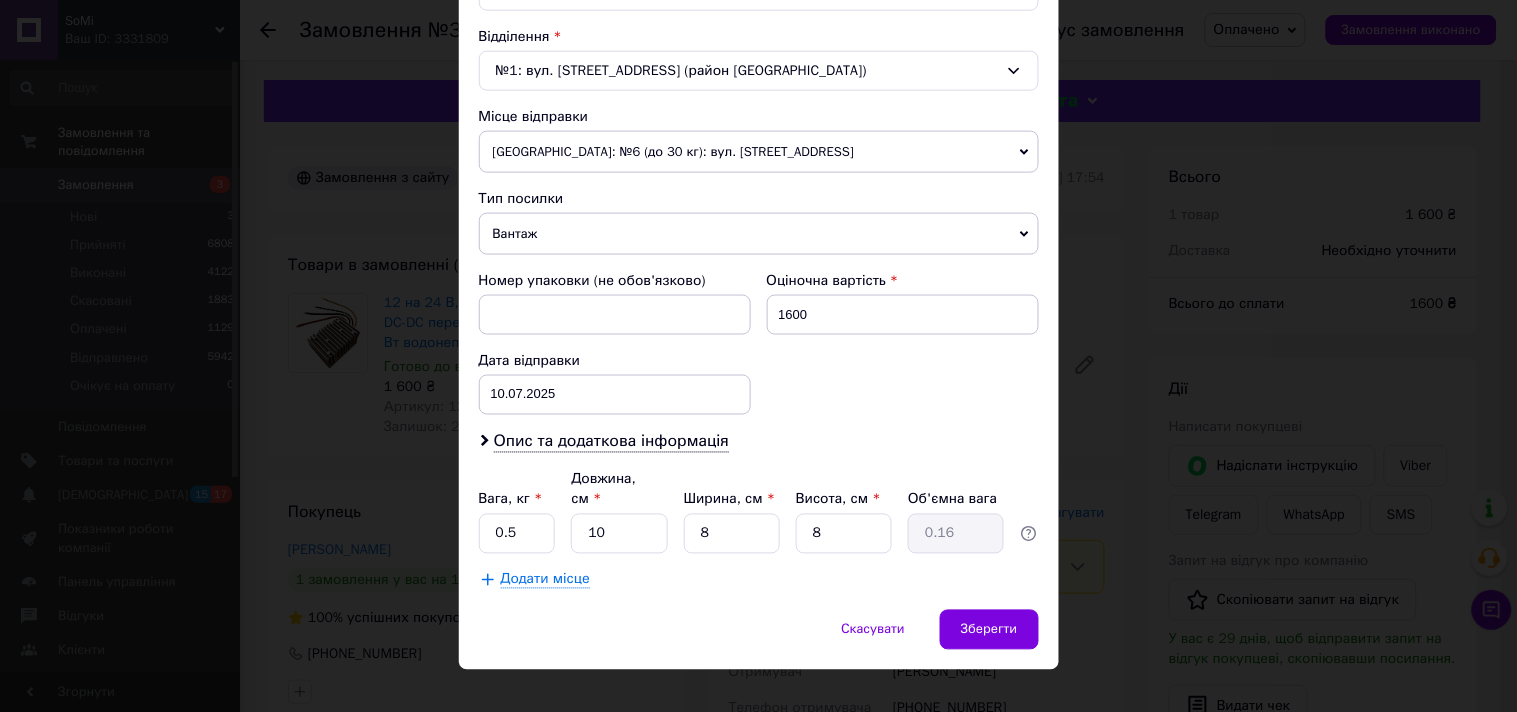 scroll, scrollTop: 617, scrollLeft: 0, axis: vertical 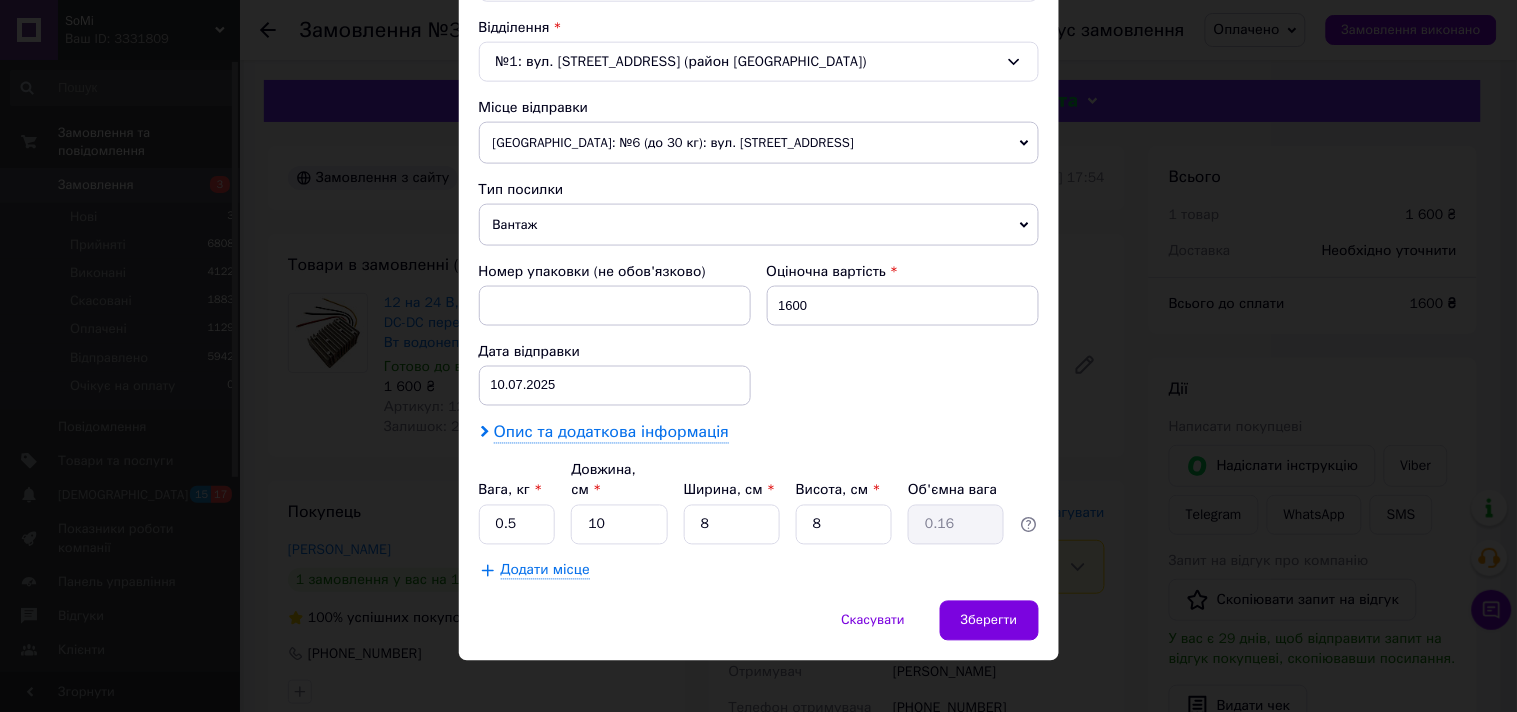 click on "Опис та додаткова інформація" at bounding box center (611, 433) 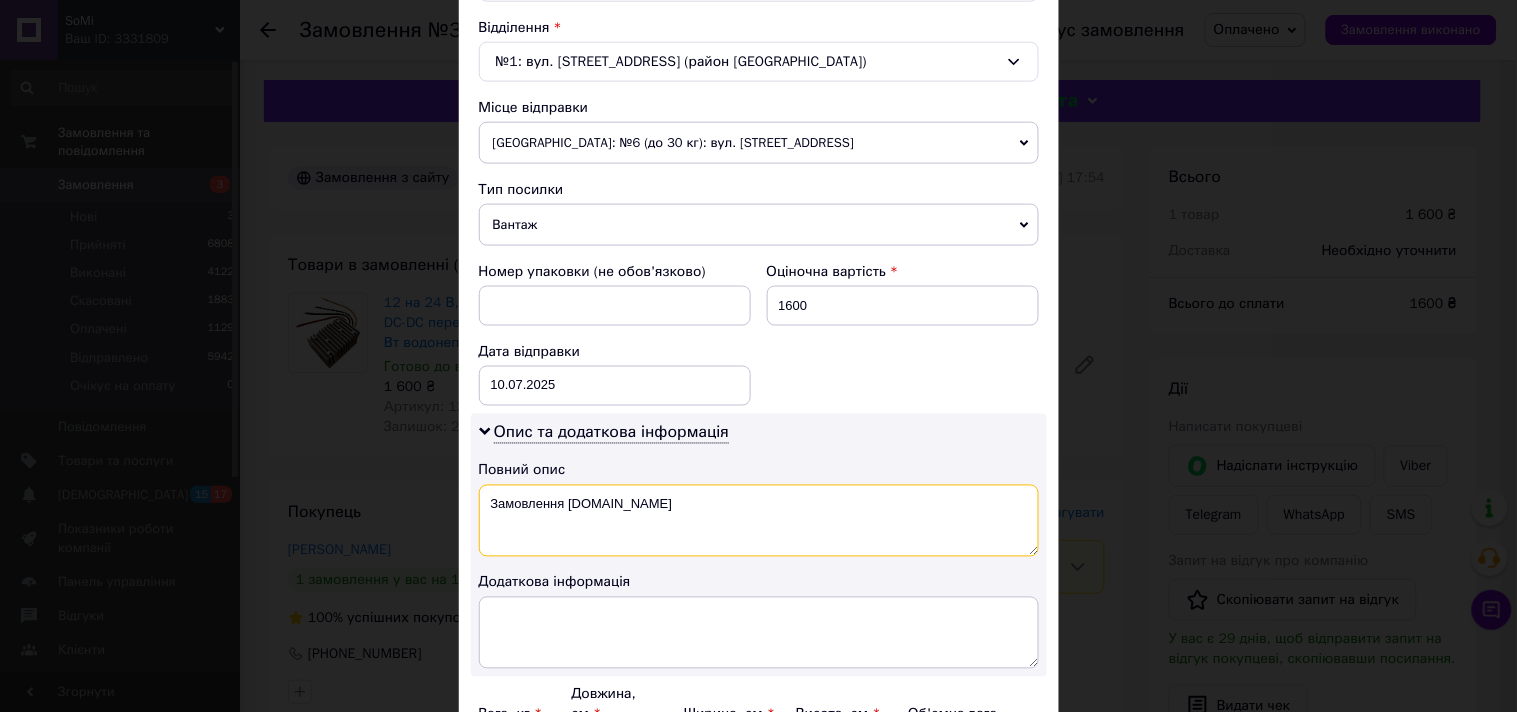 click on "Замовлення [DOMAIN_NAME]" at bounding box center (759, 521) 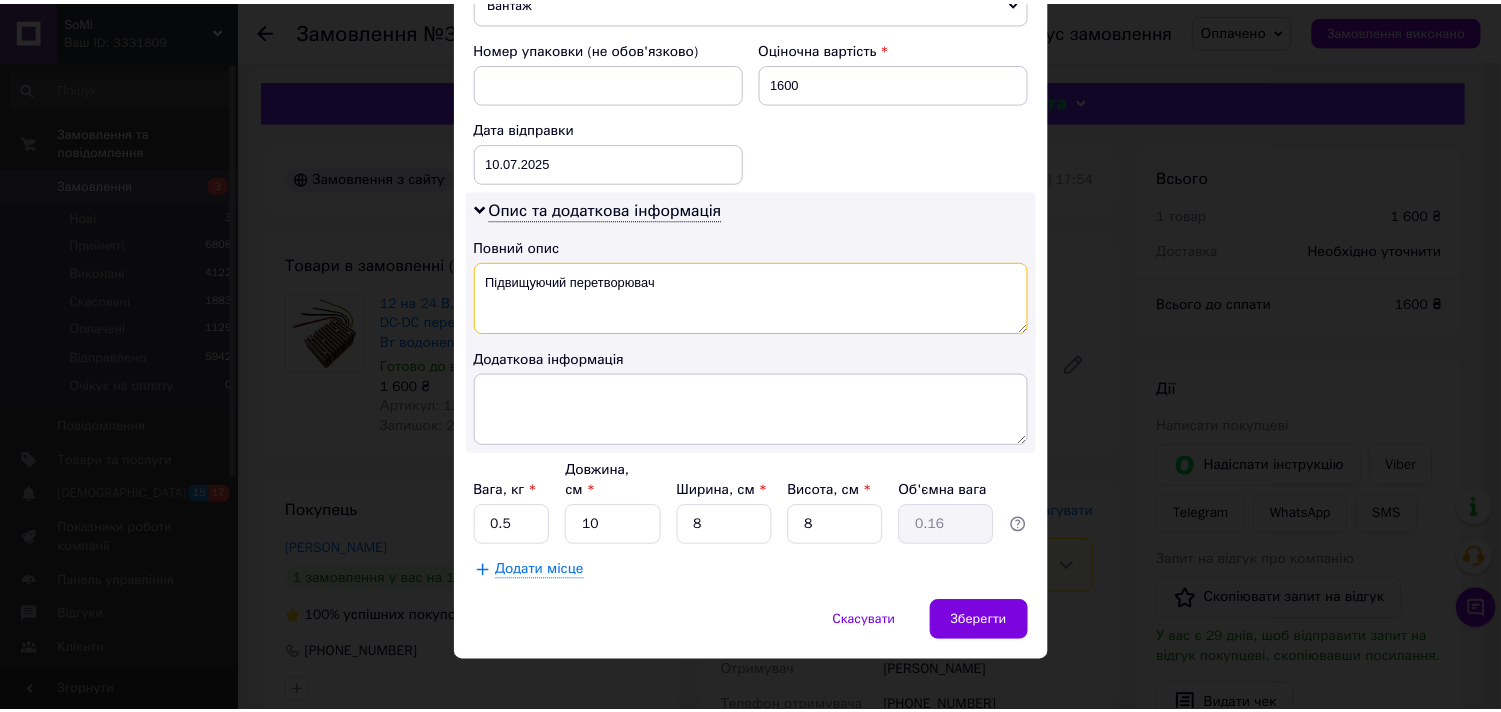 scroll, scrollTop: 842, scrollLeft: 0, axis: vertical 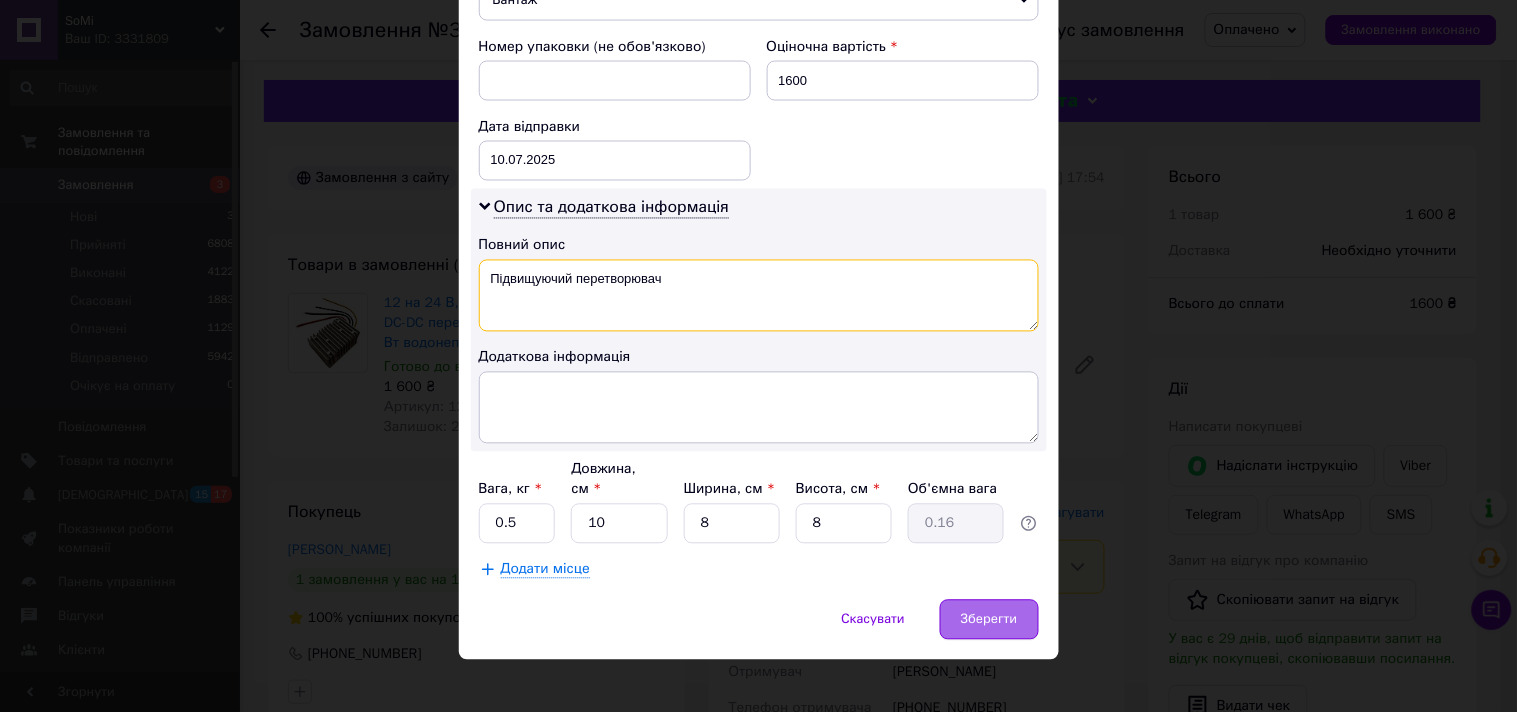 type on "Підвищуючий перетворювач" 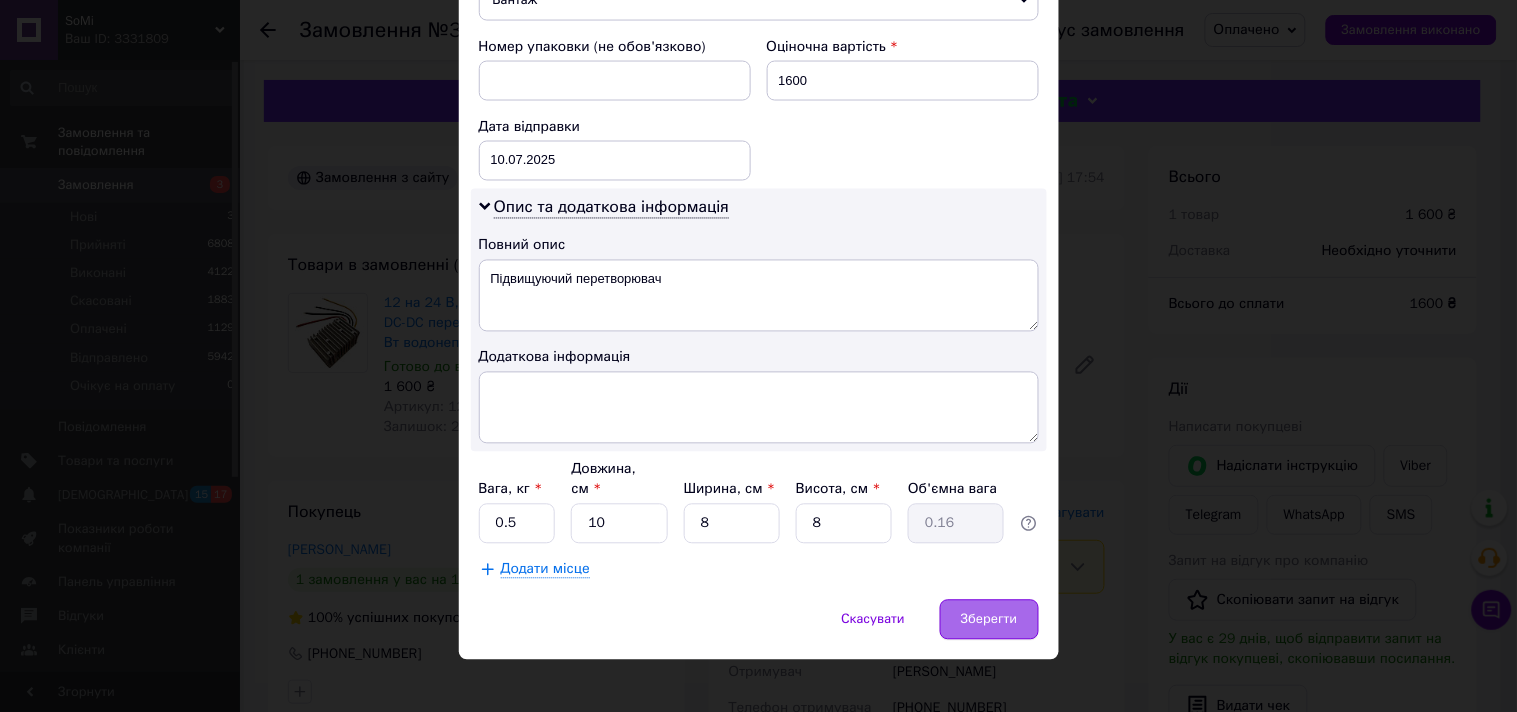 click on "Зберегти" at bounding box center (989, 620) 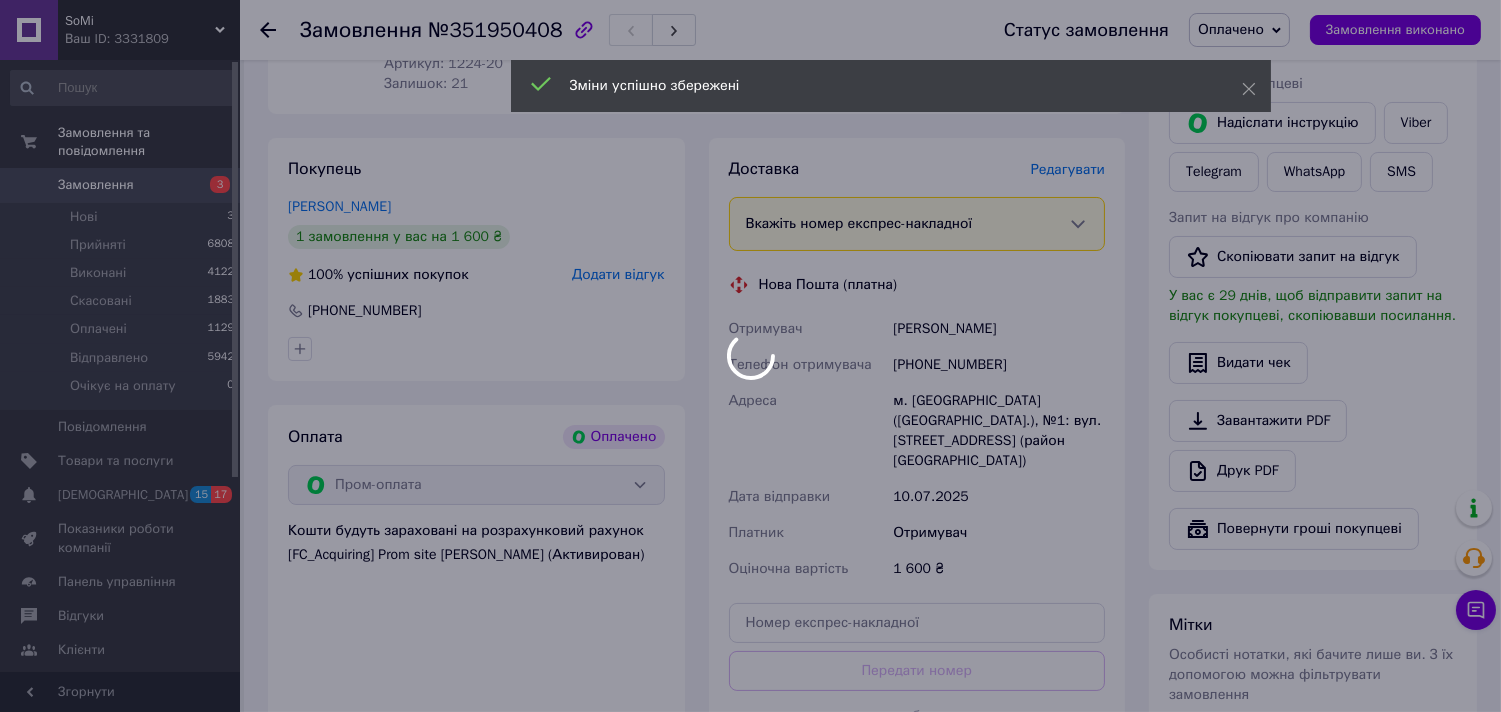 scroll, scrollTop: 452, scrollLeft: 0, axis: vertical 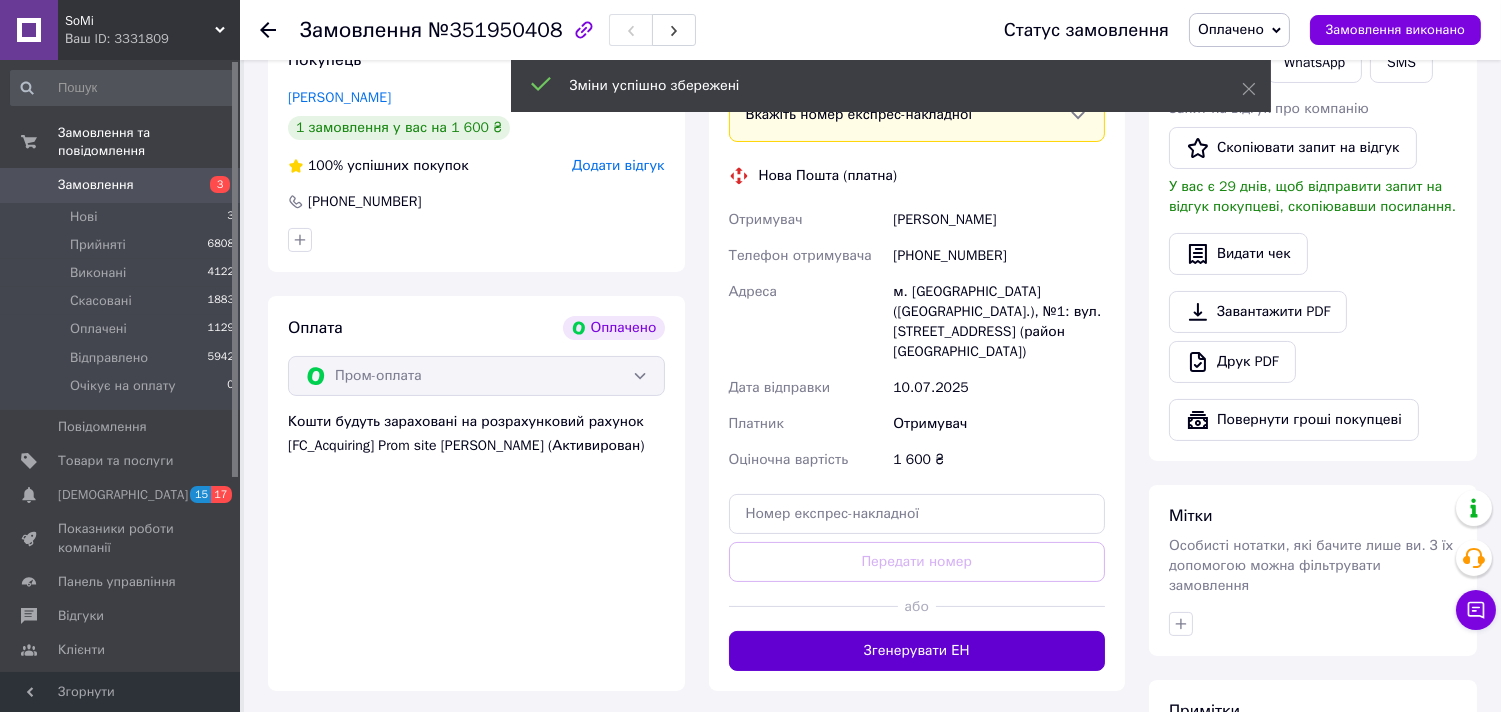 click on "Згенерувати ЕН" at bounding box center [917, 651] 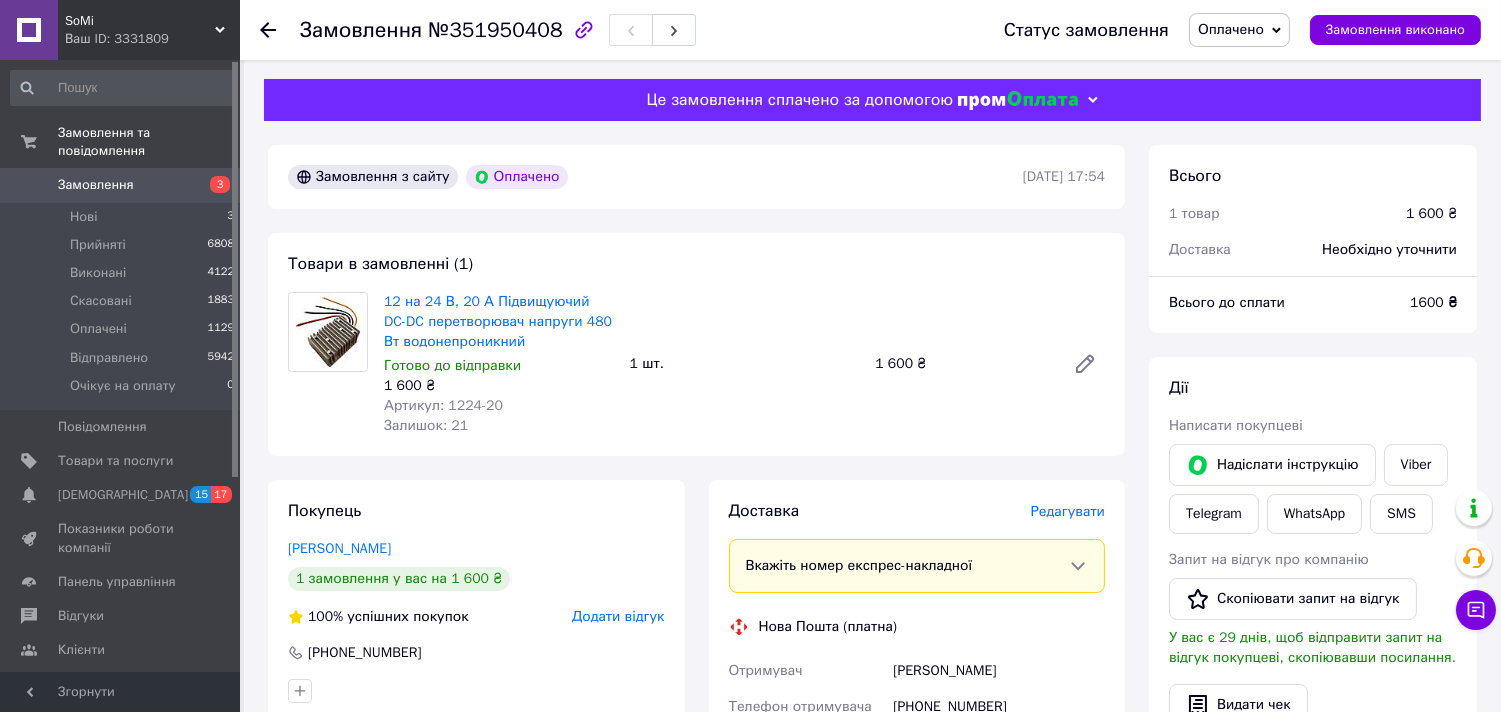 scroll, scrollTop: 2, scrollLeft: 0, axis: vertical 